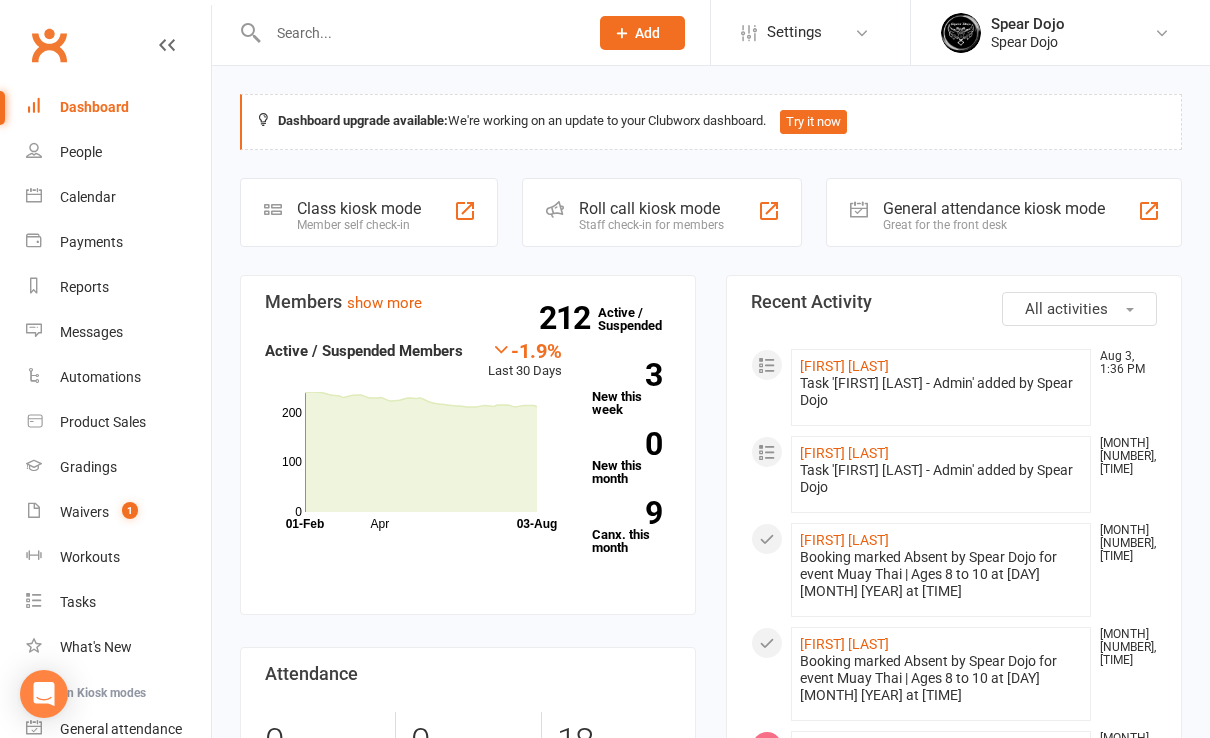 scroll, scrollTop: 0, scrollLeft: 0, axis: both 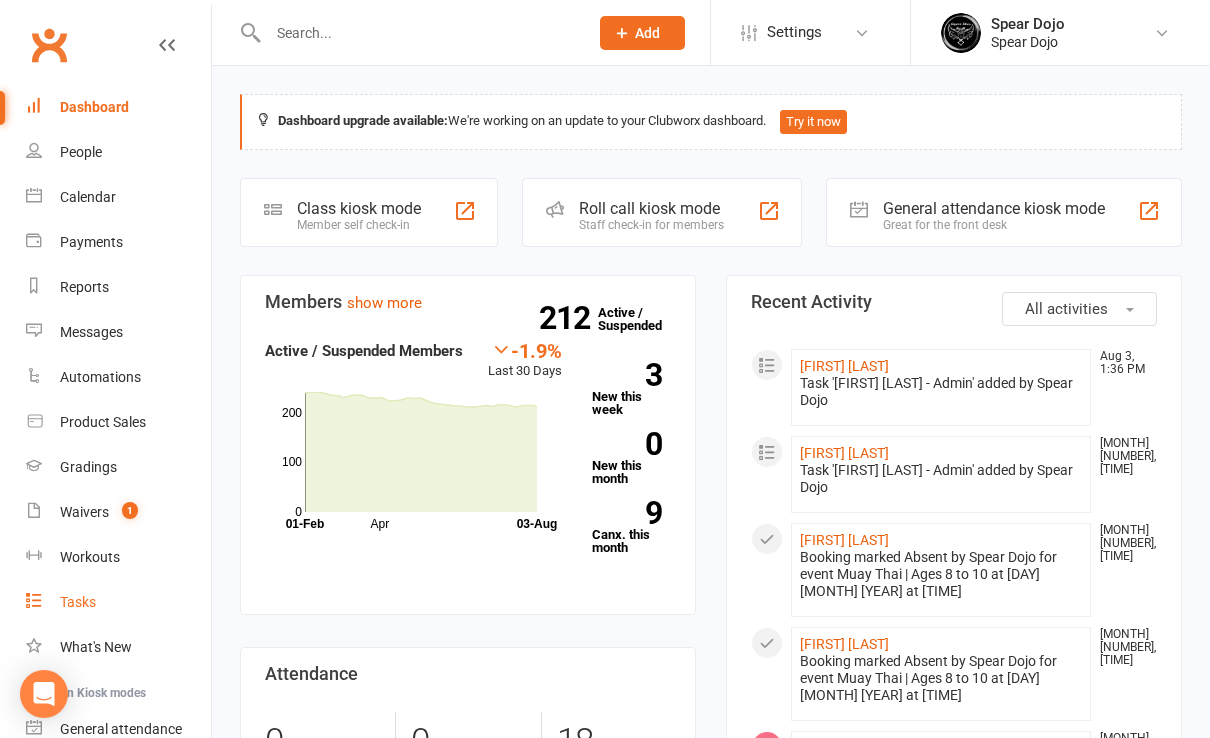 click on "Tasks" at bounding box center (78, 602) 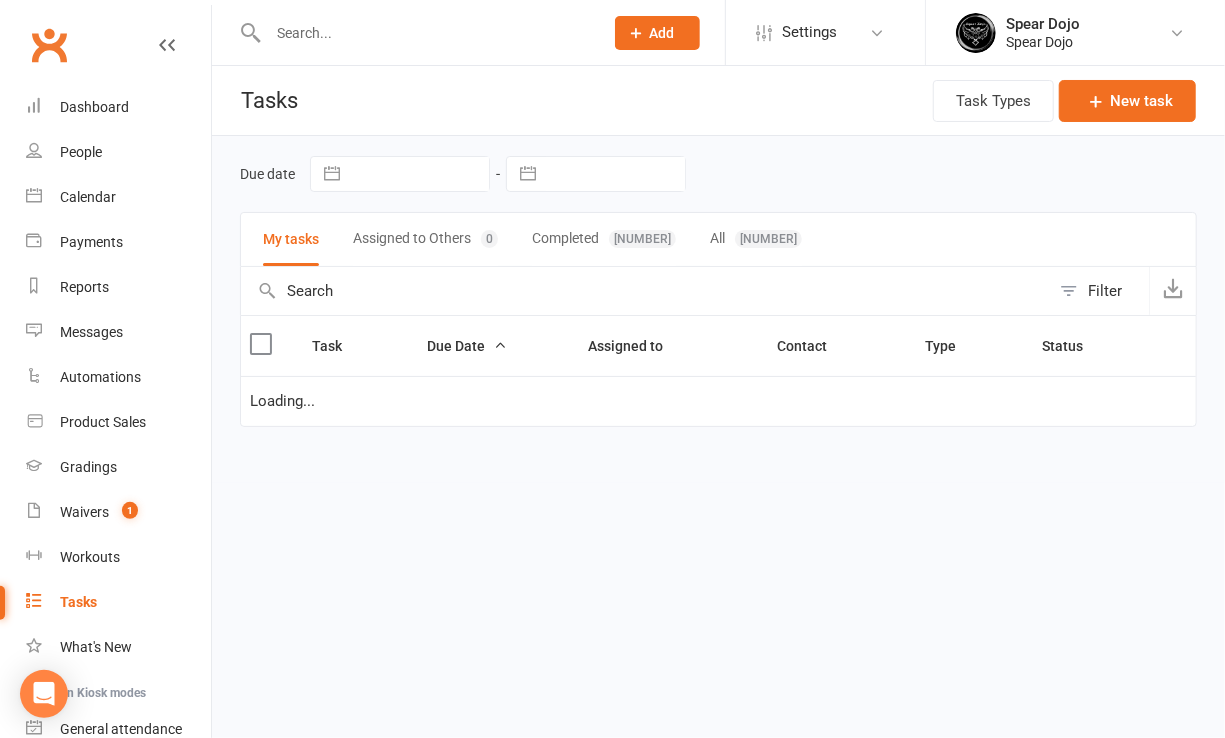 select on "started" 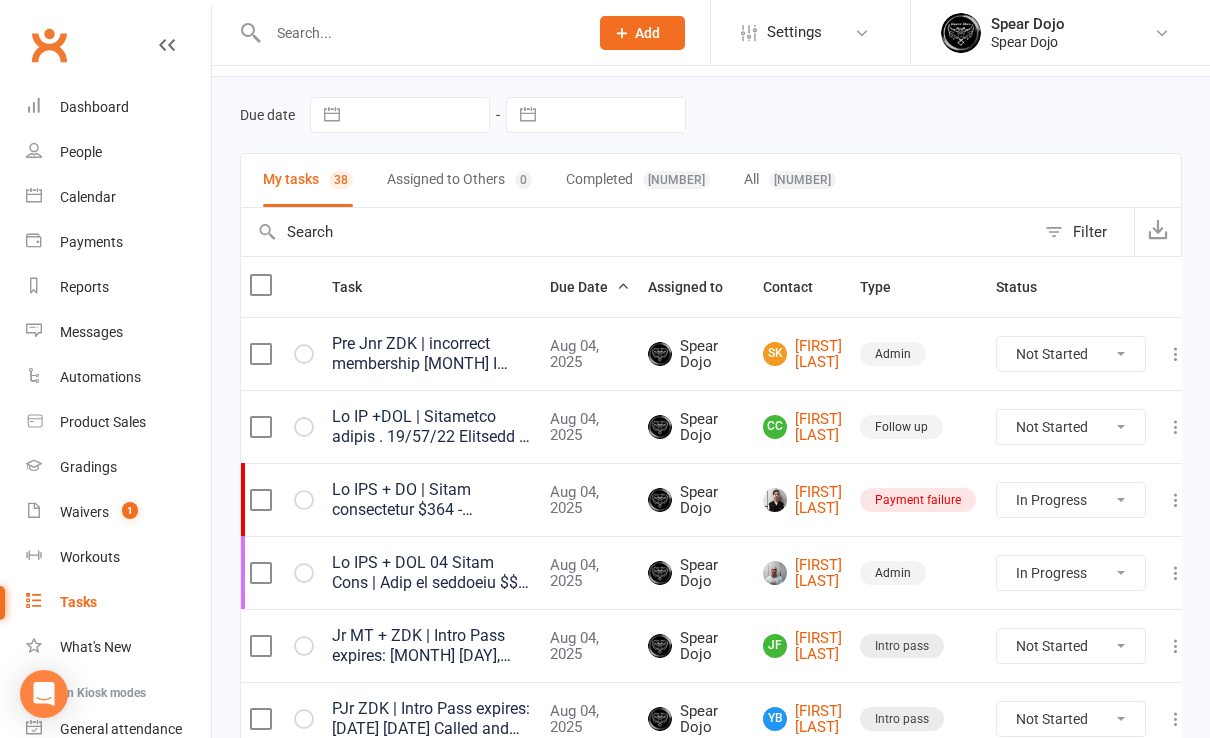 scroll, scrollTop: 0, scrollLeft: 0, axis: both 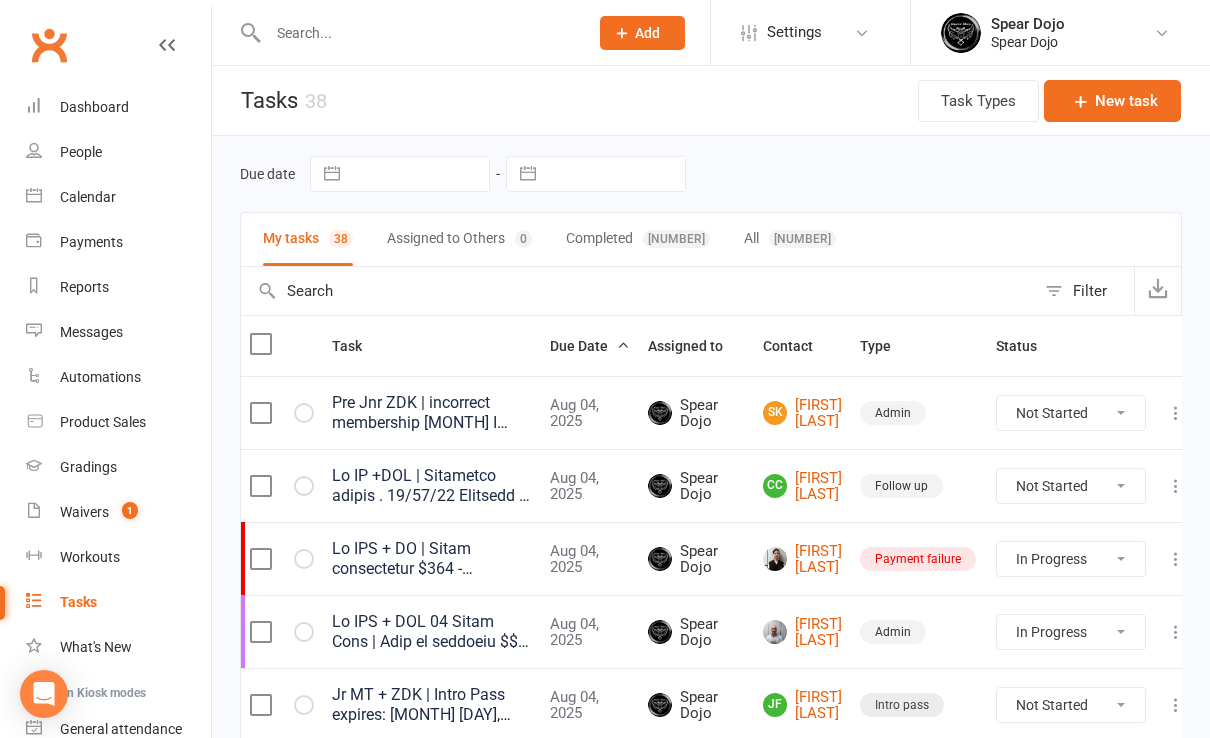 click at bounding box center (418, 33) 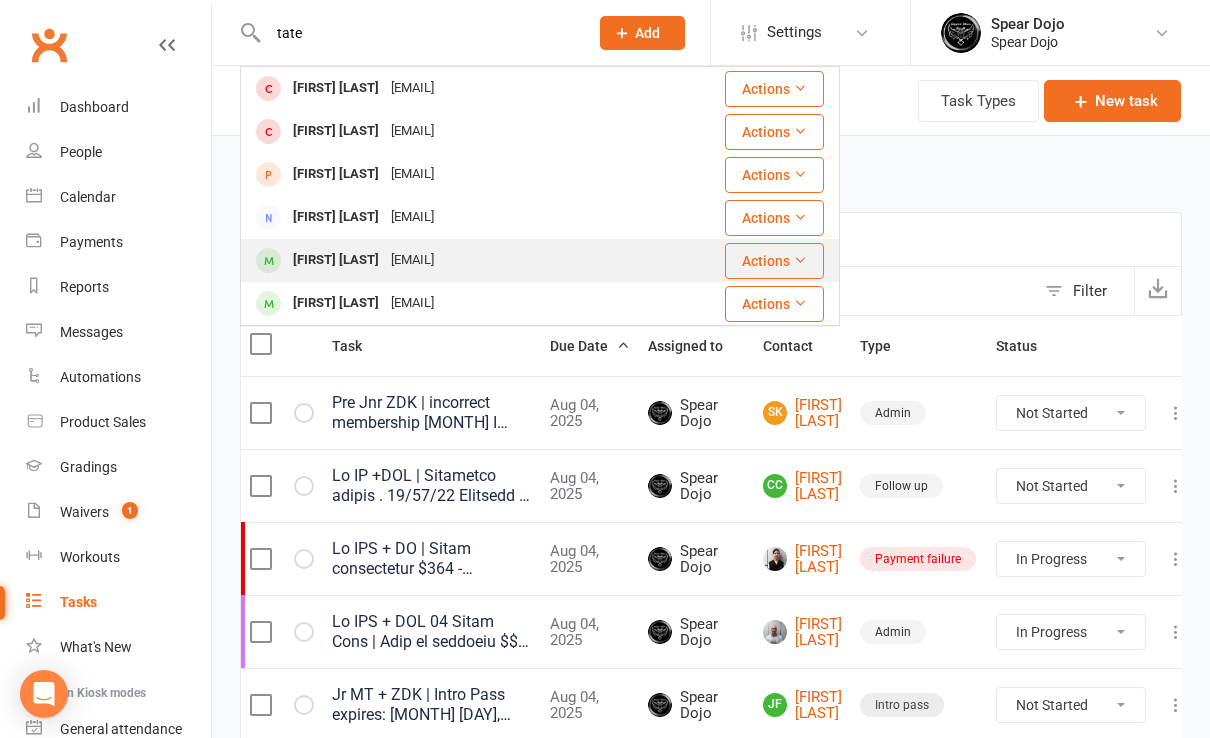 type on "tate" 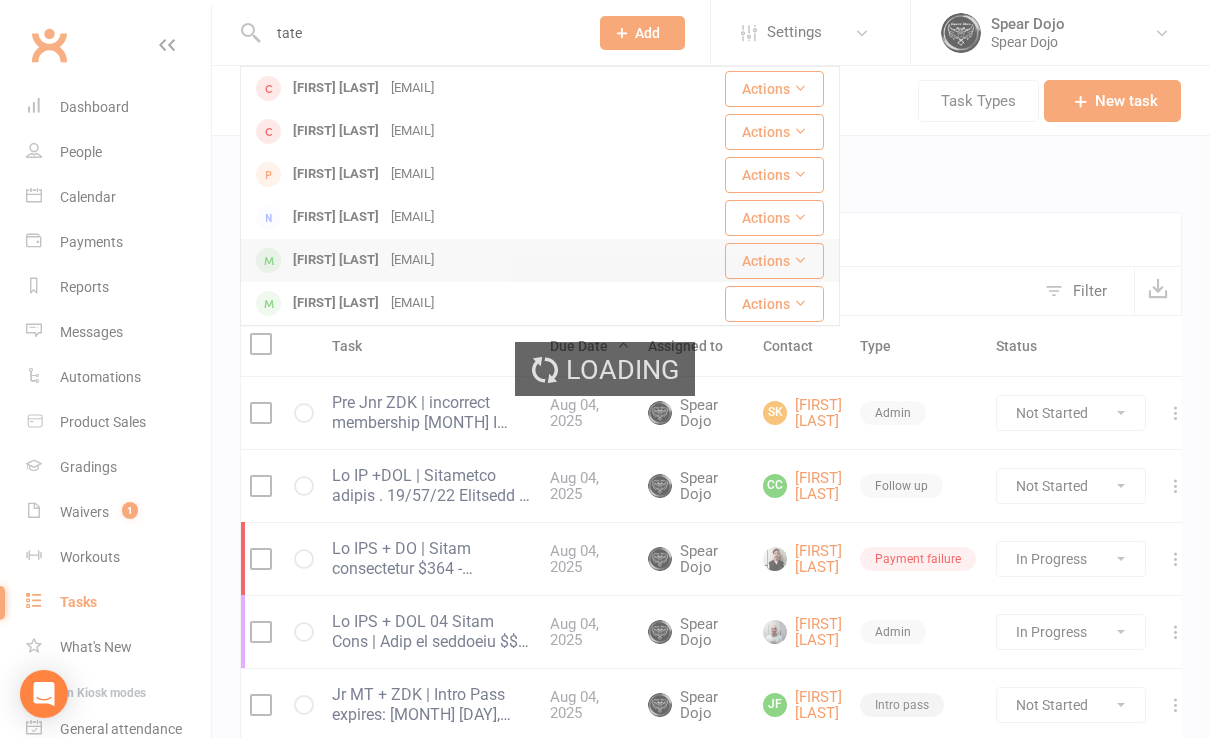 type 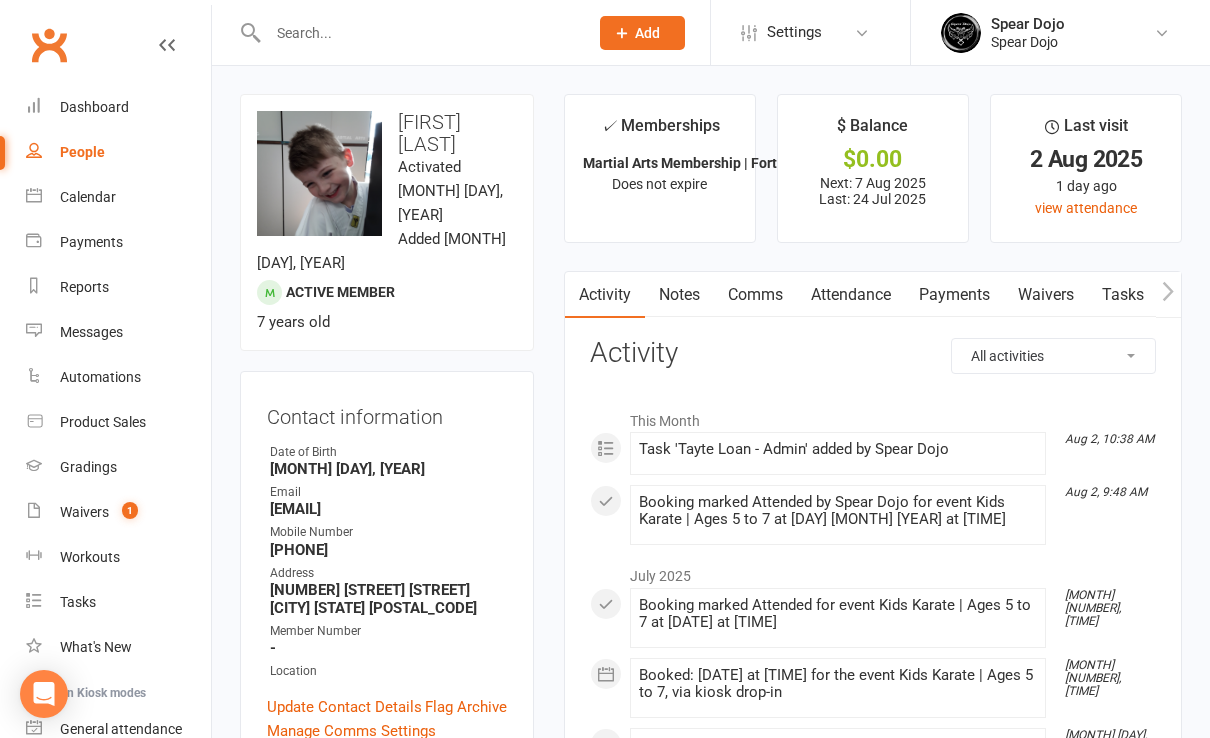 click 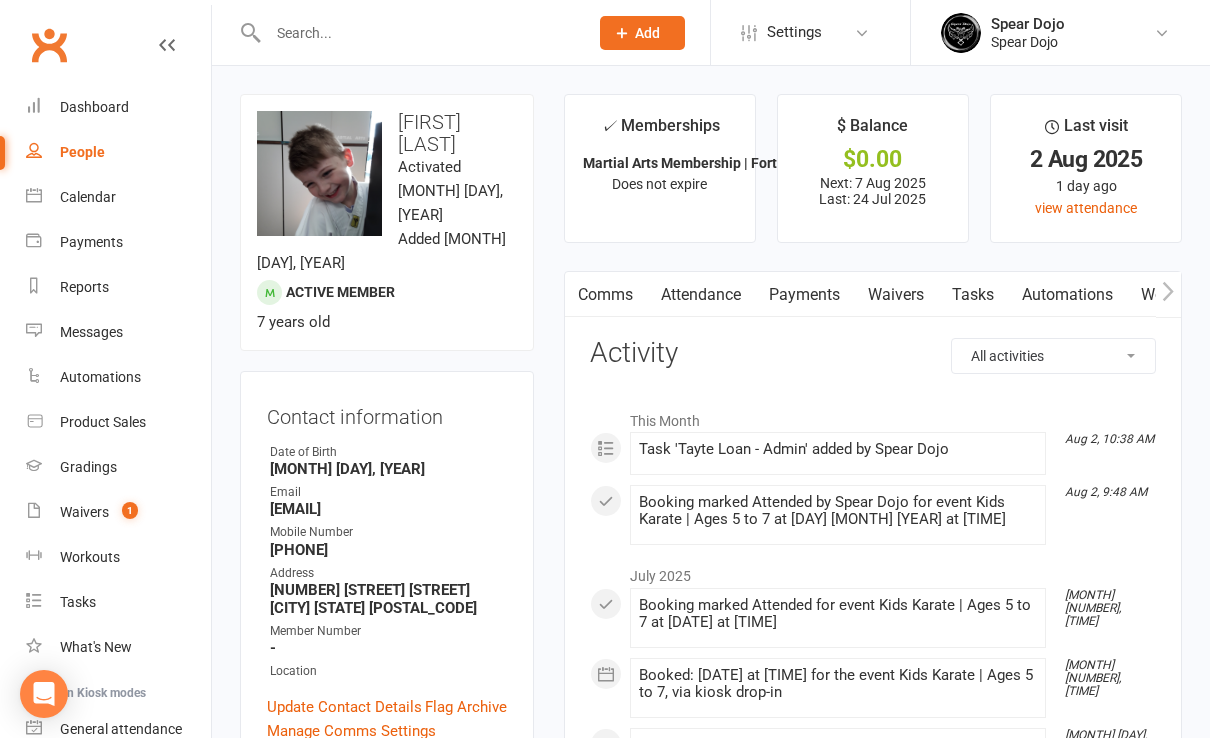 scroll, scrollTop: 0, scrollLeft: 150, axis: horizontal 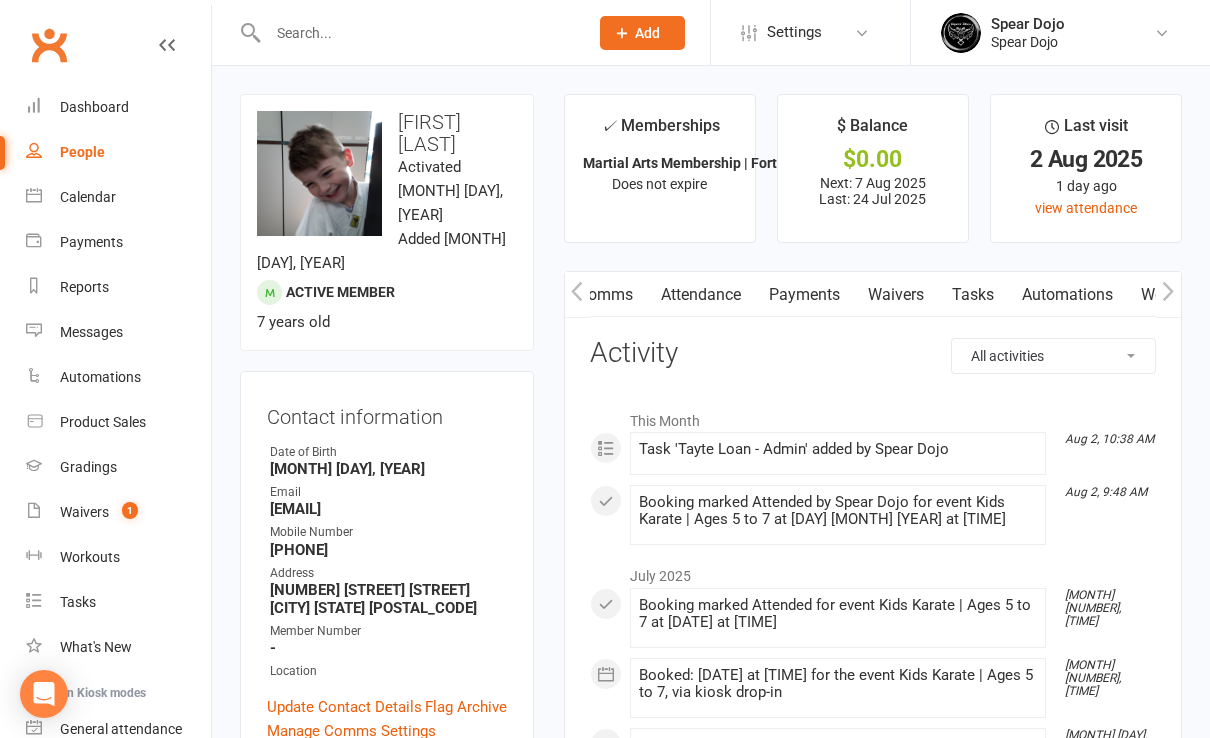 click 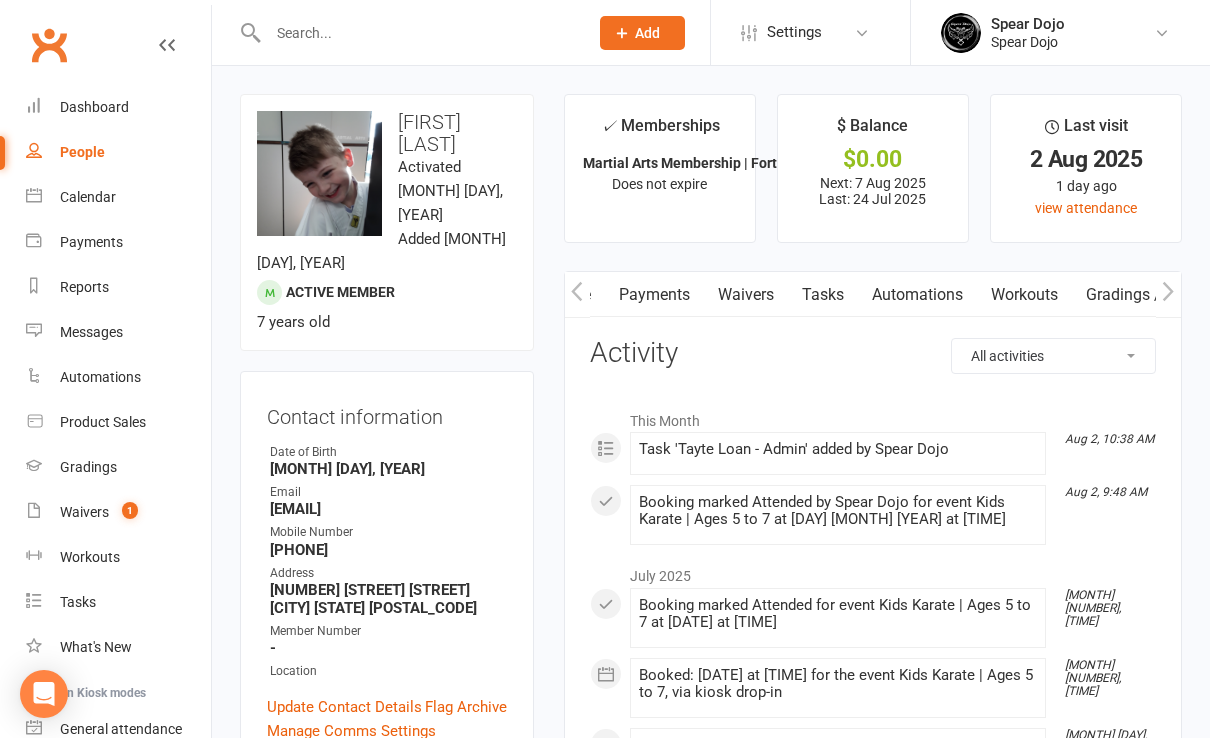 click on "Gradings / Promotions" at bounding box center [1166, 295] 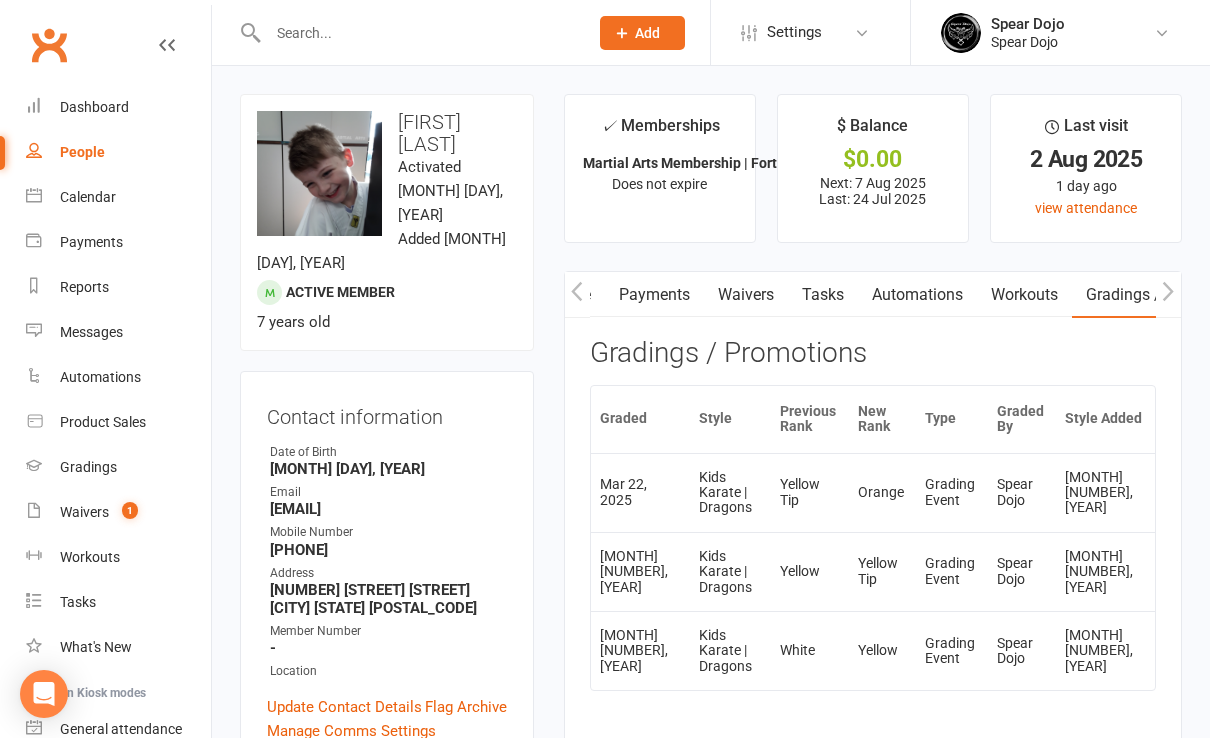 click on "Payments" at bounding box center (654, 295) 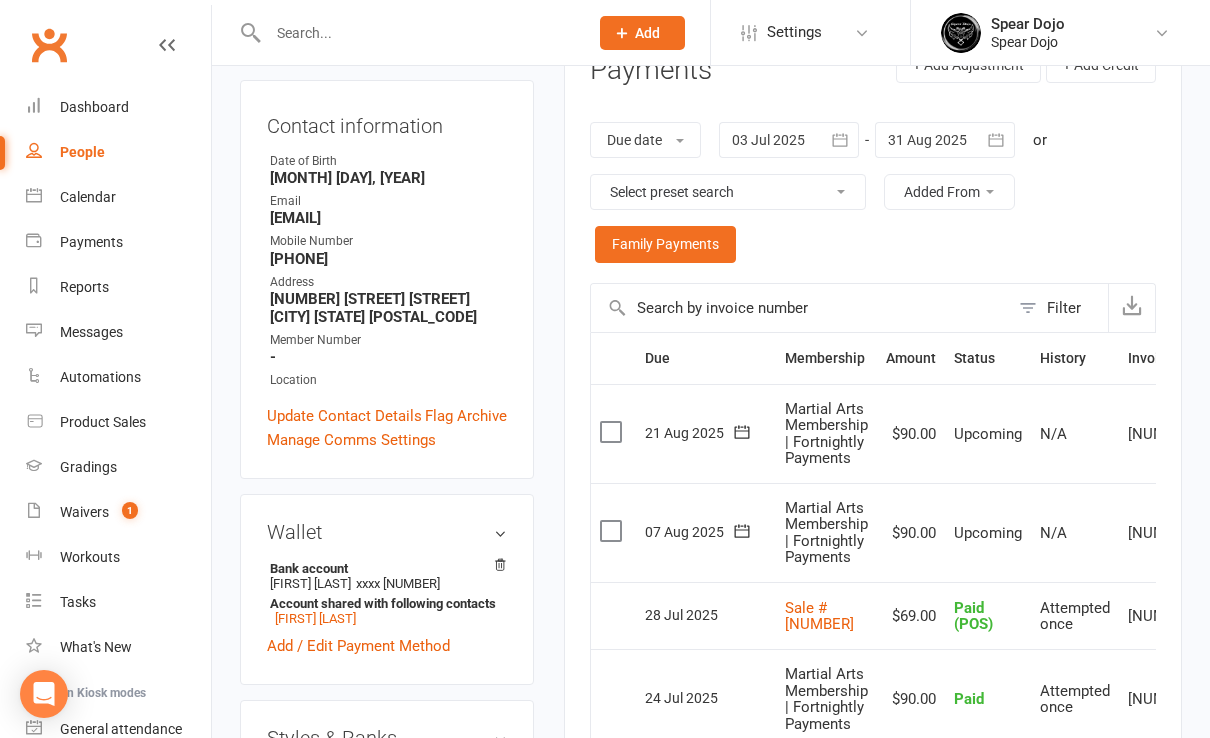 scroll, scrollTop: 266, scrollLeft: 0, axis: vertical 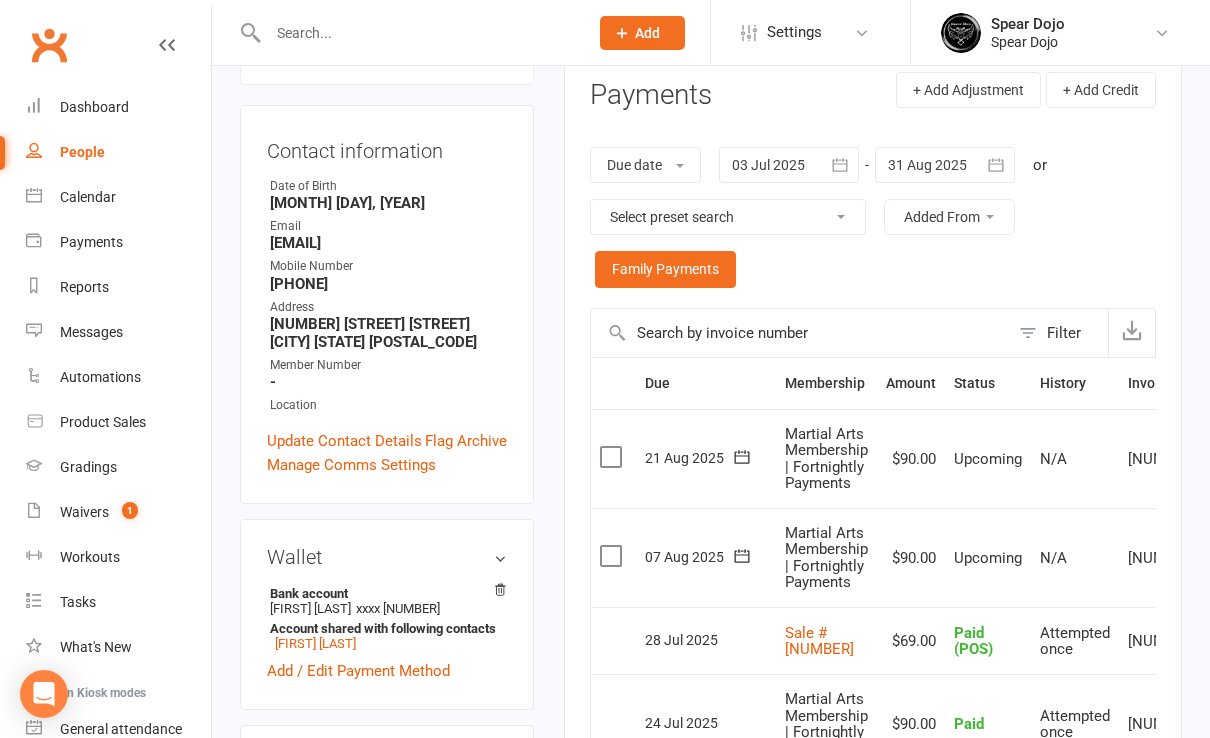 click 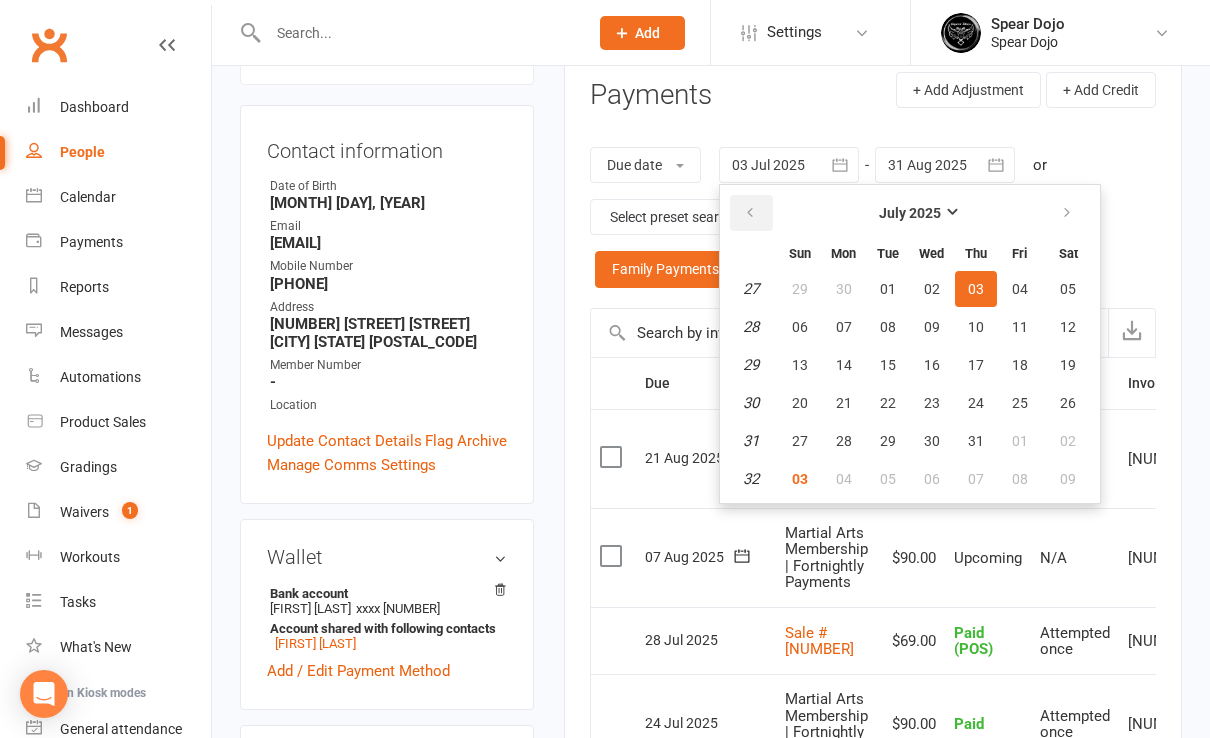 click at bounding box center (750, 213) 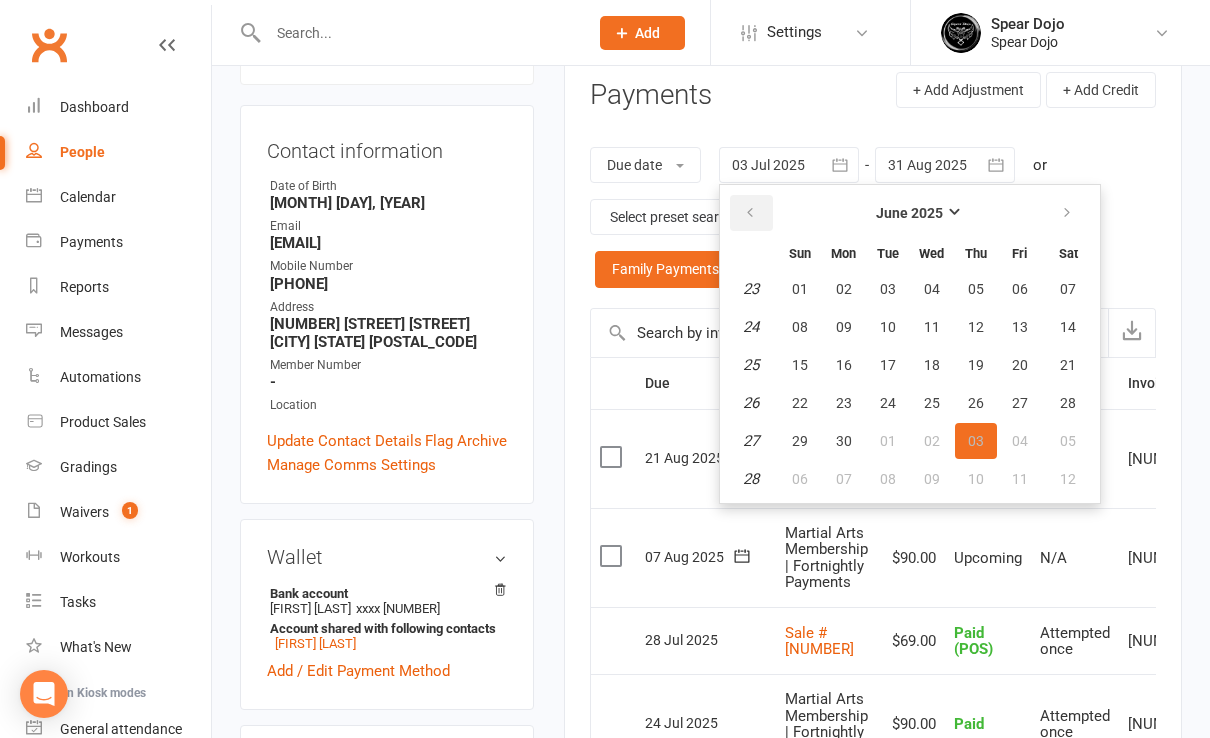 click at bounding box center [750, 213] 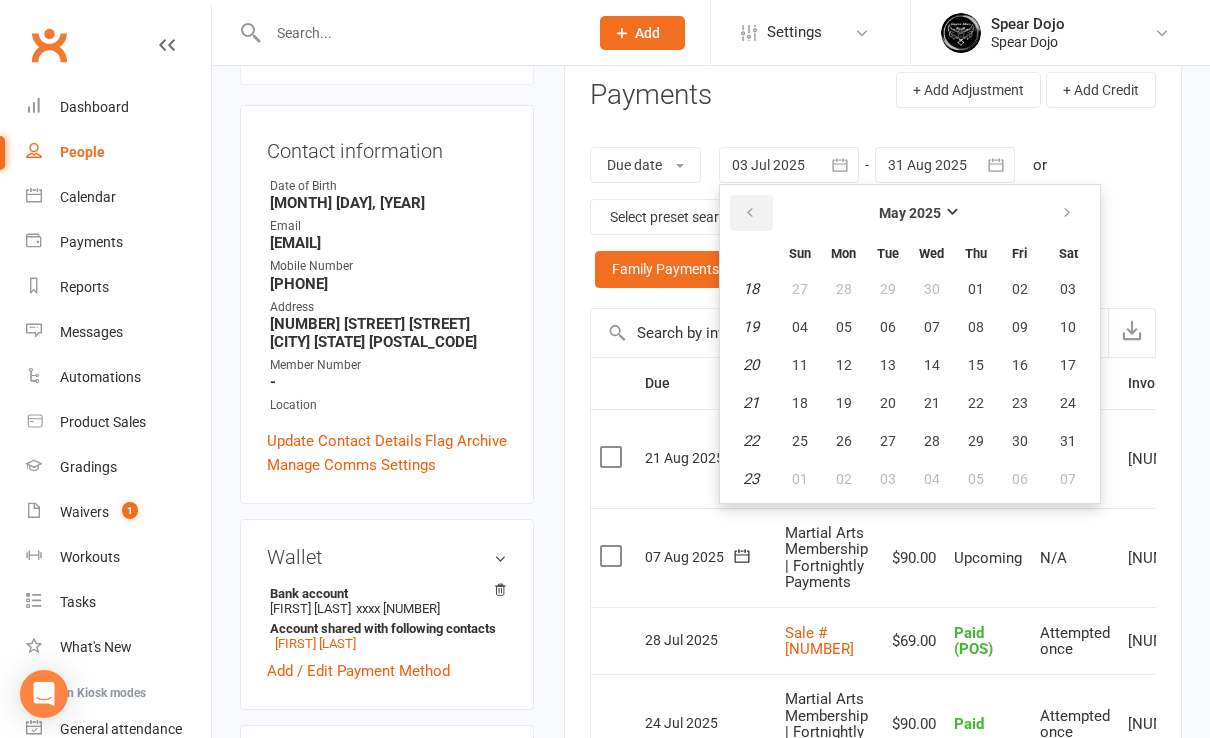 click at bounding box center [750, 213] 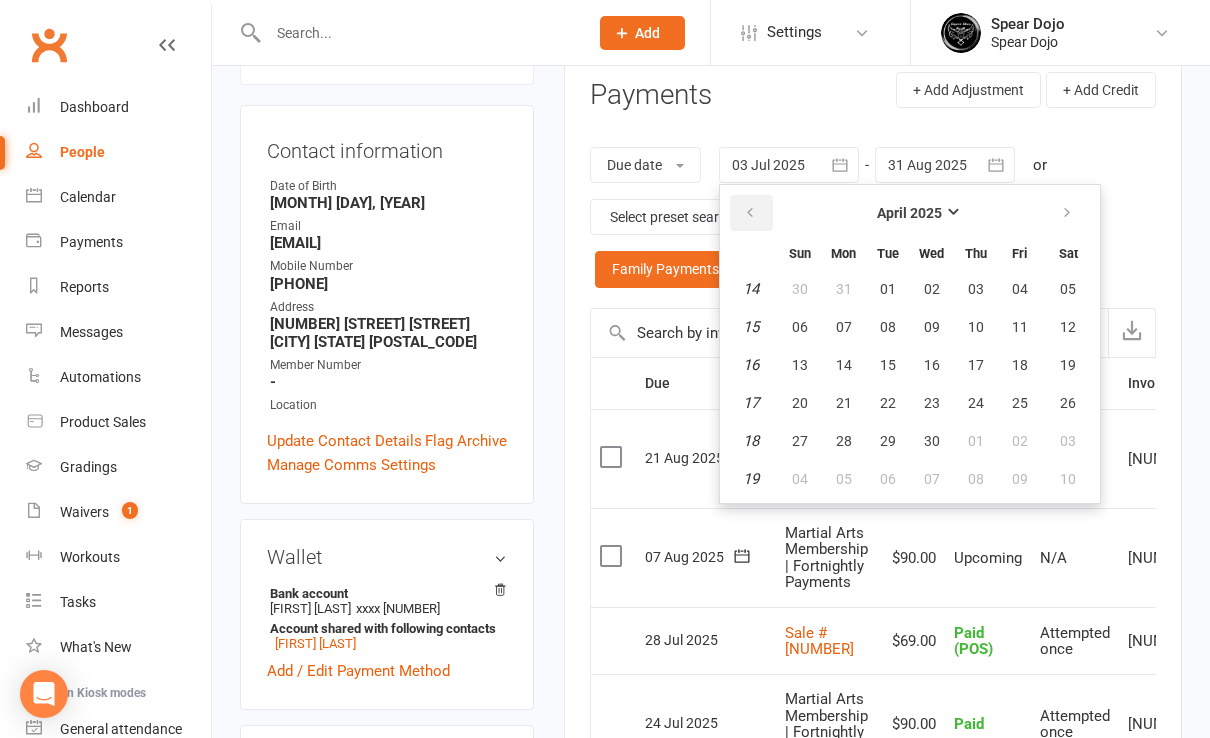 click at bounding box center (750, 213) 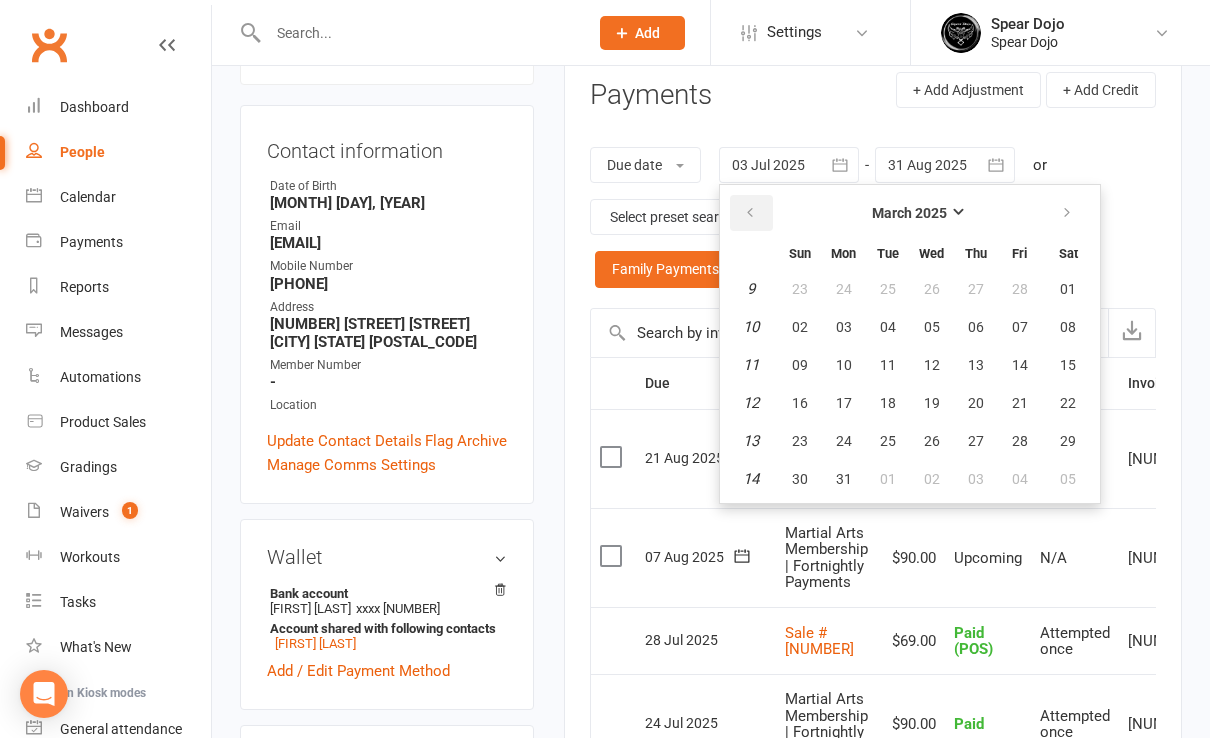 click at bounding box center (751, 213) 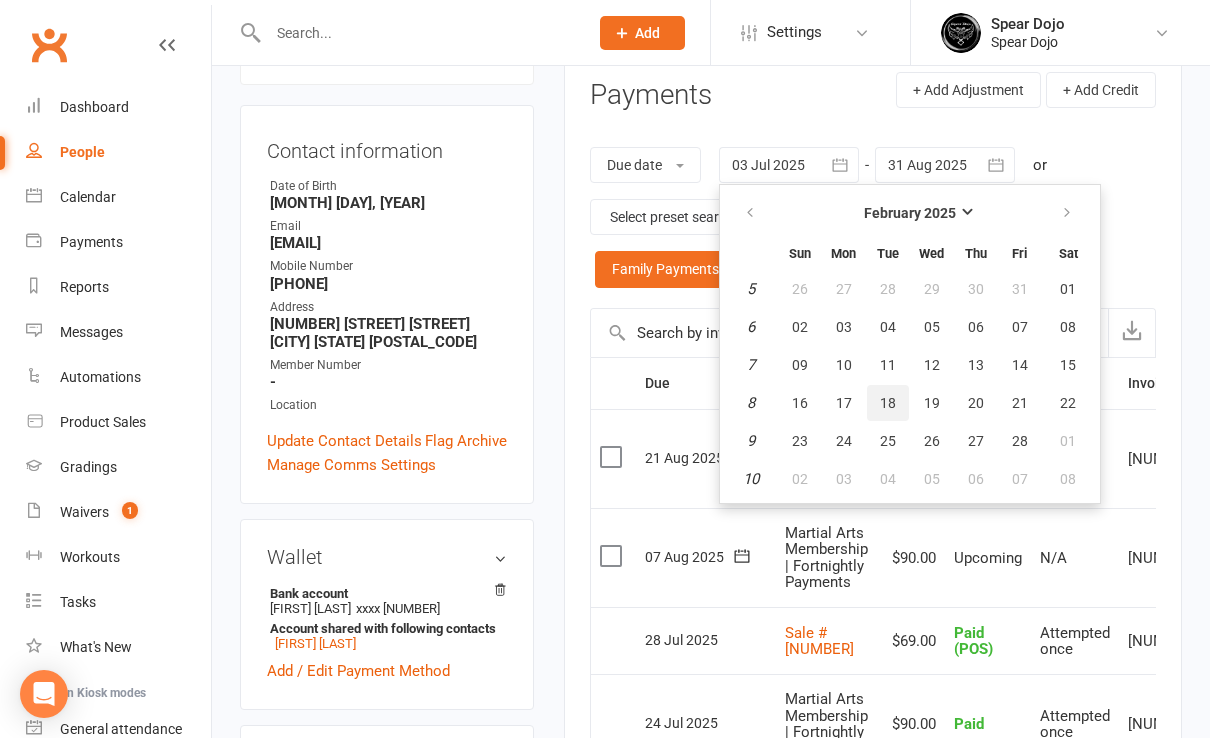 click on "18" at bounding box center (888, 403) 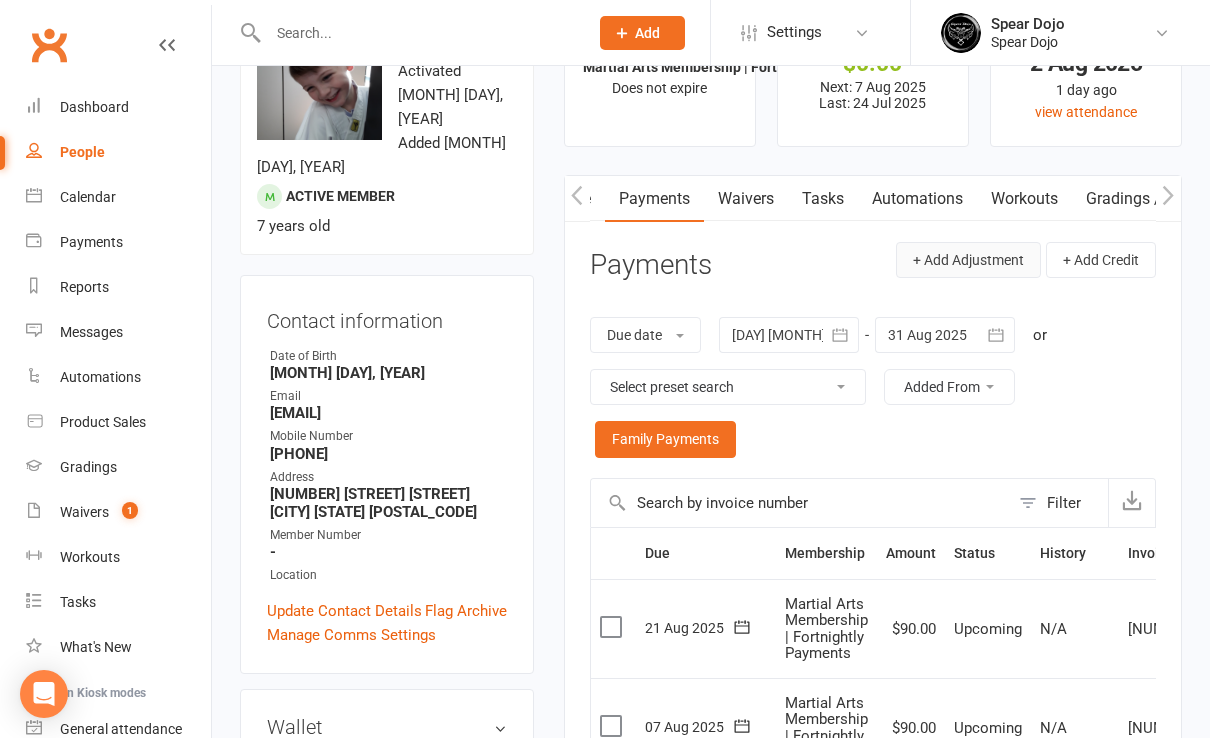 scroll, scrollTop: 0, scrollLeft: 0, axis: both 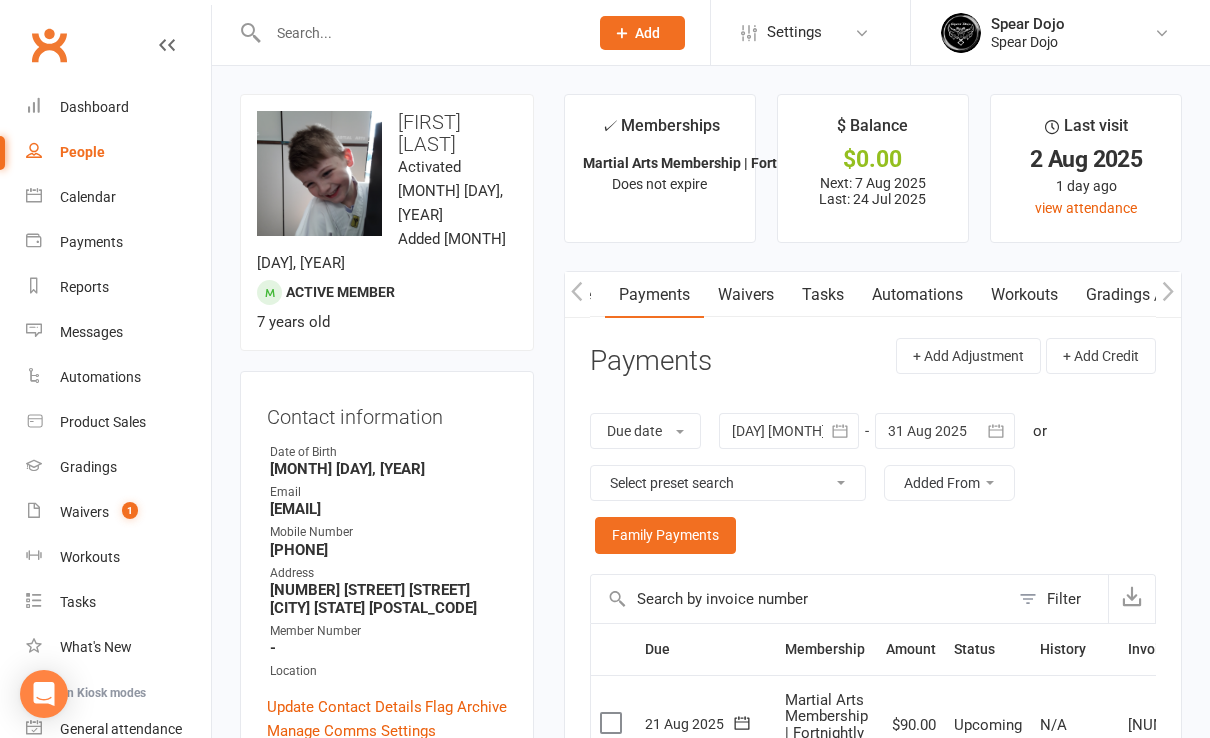click 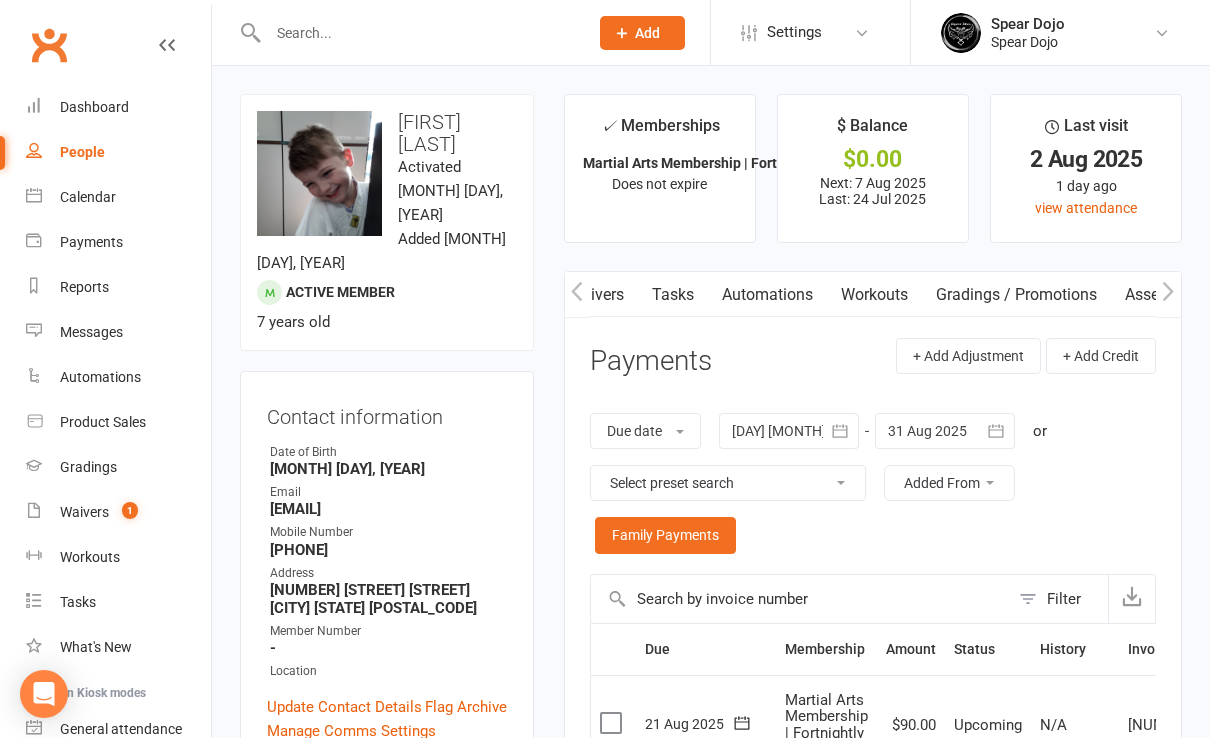 scroll, scrollTop: 0, scrollLeft: 450, axis: horizontal 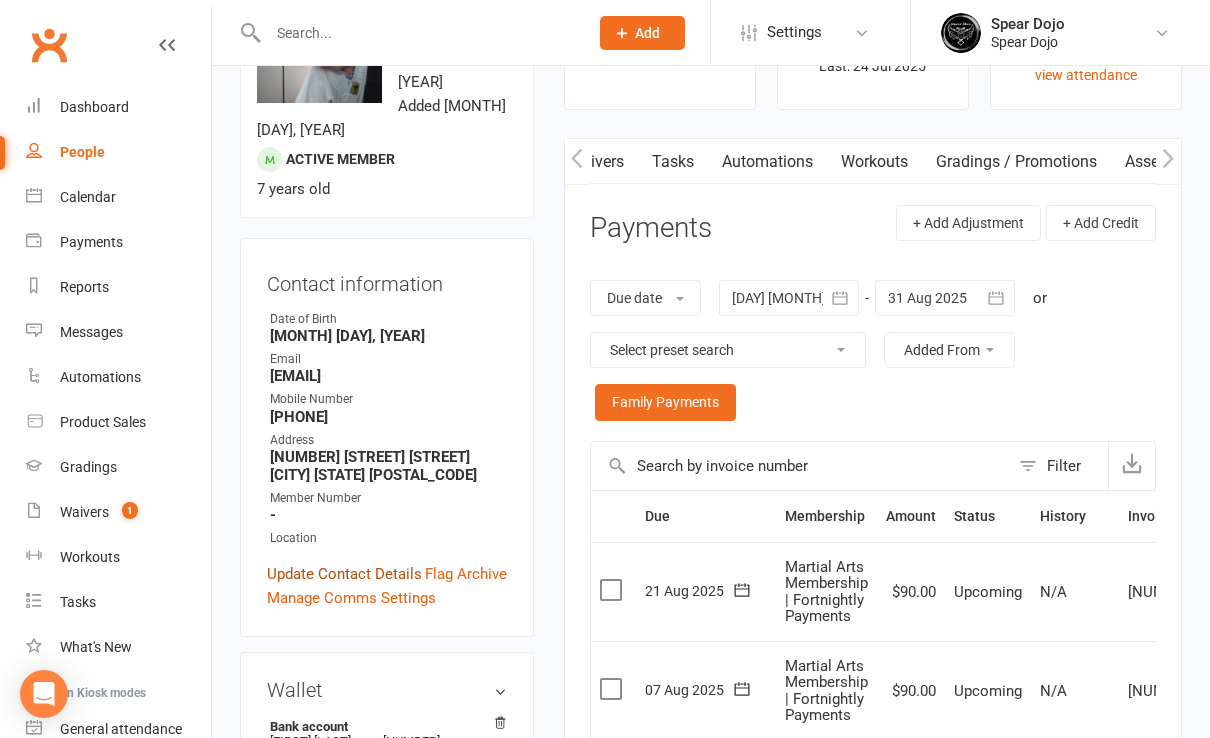 click on "Update Contact Details" at bounding box center [344, 574] 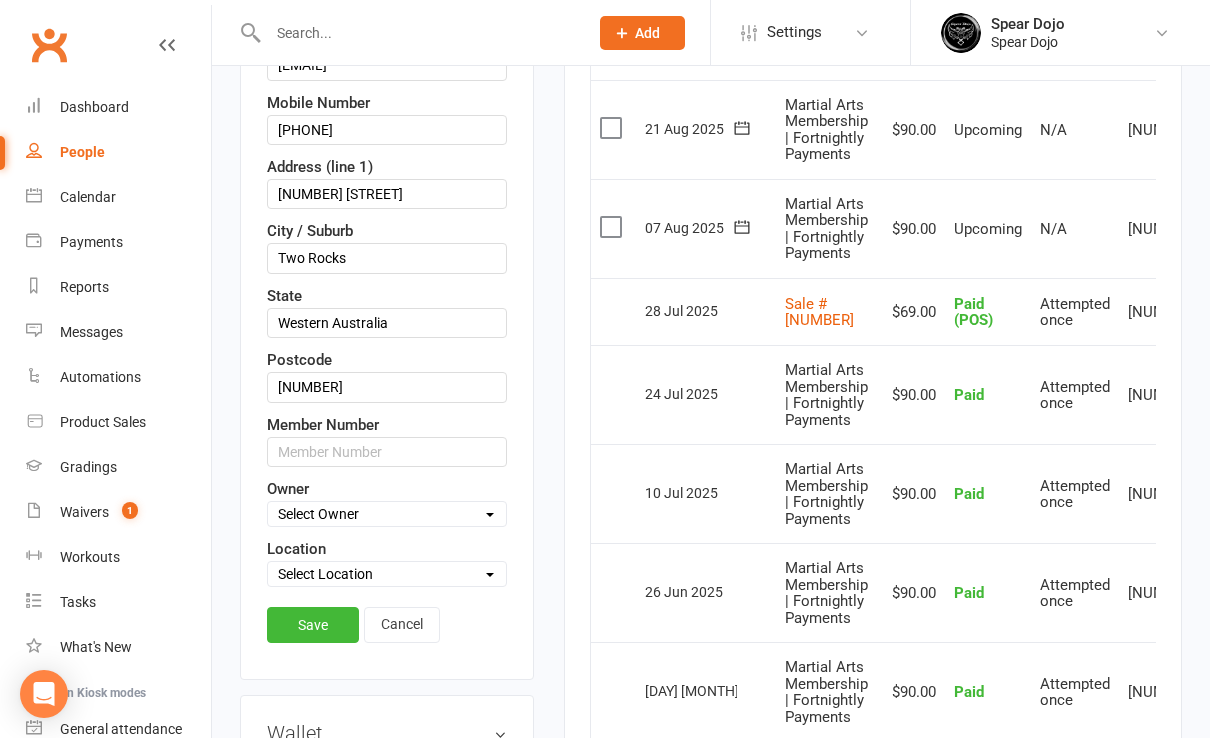 scroll, scrollTop: 627, scrollLeft: 0, axis: vertical 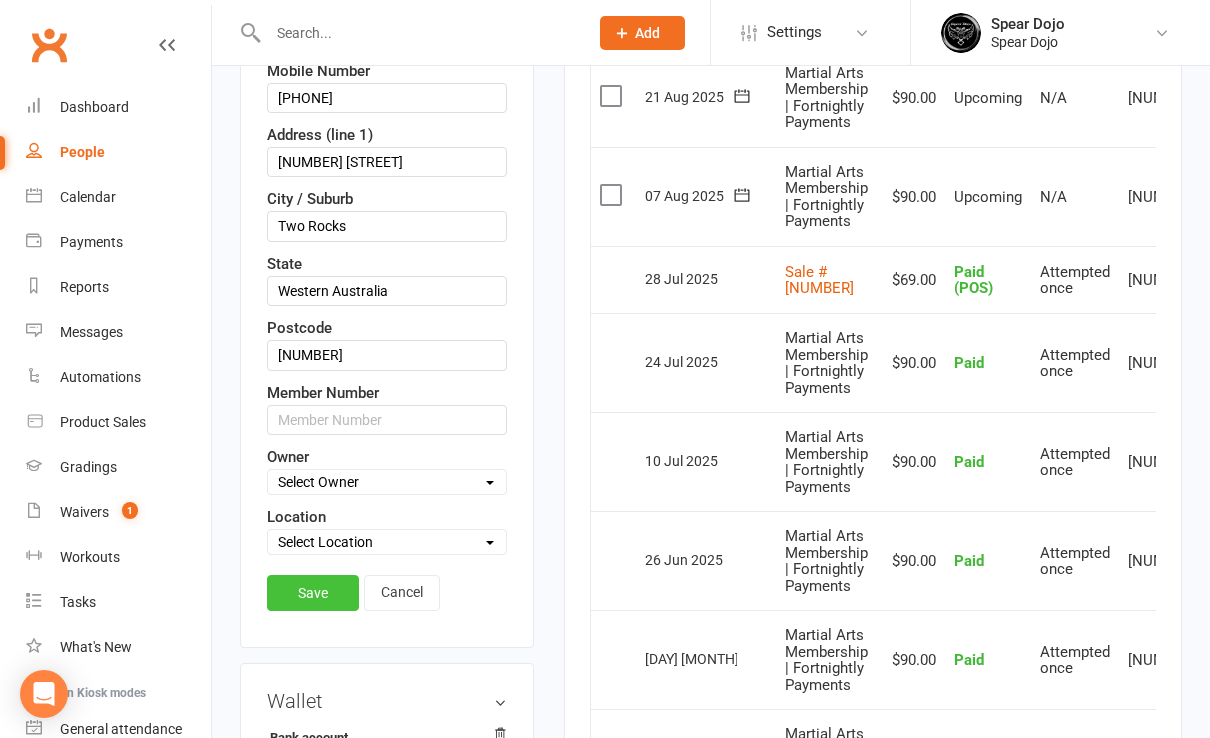 click on "Save" at bounding box center (313, 593) 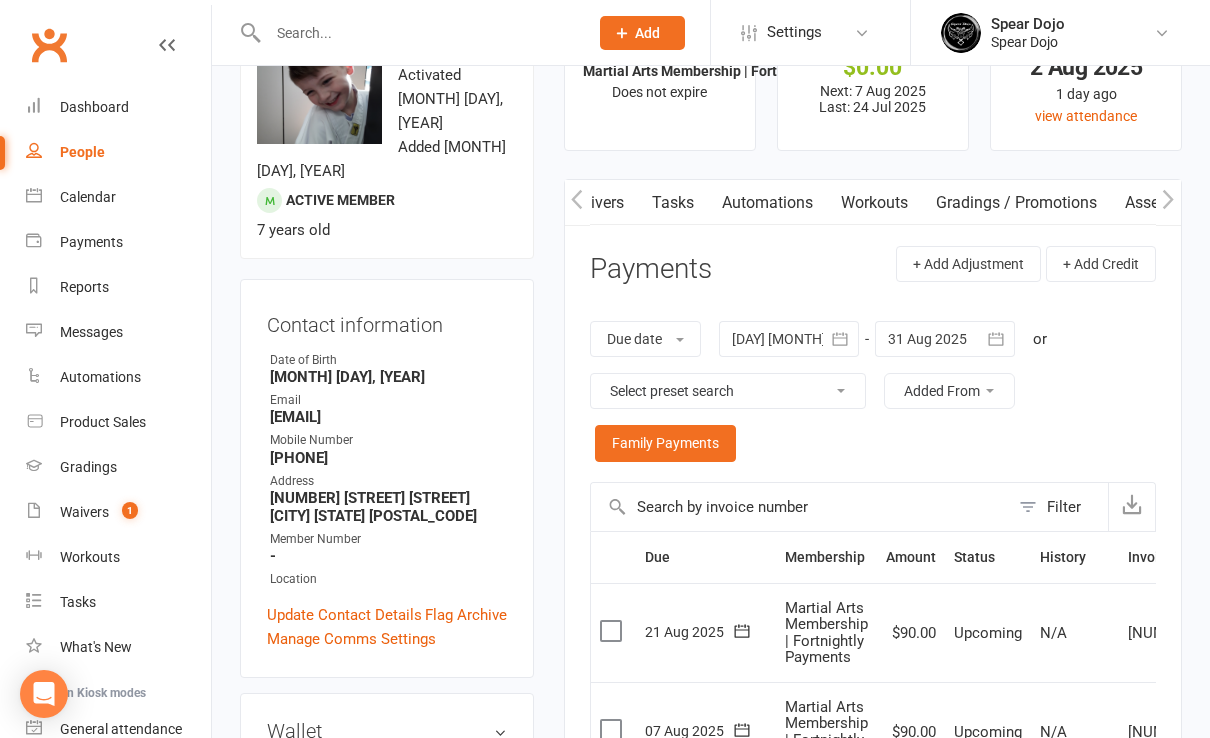 scroll, scrollTop: 0, scrollLeft: 0, axis: both 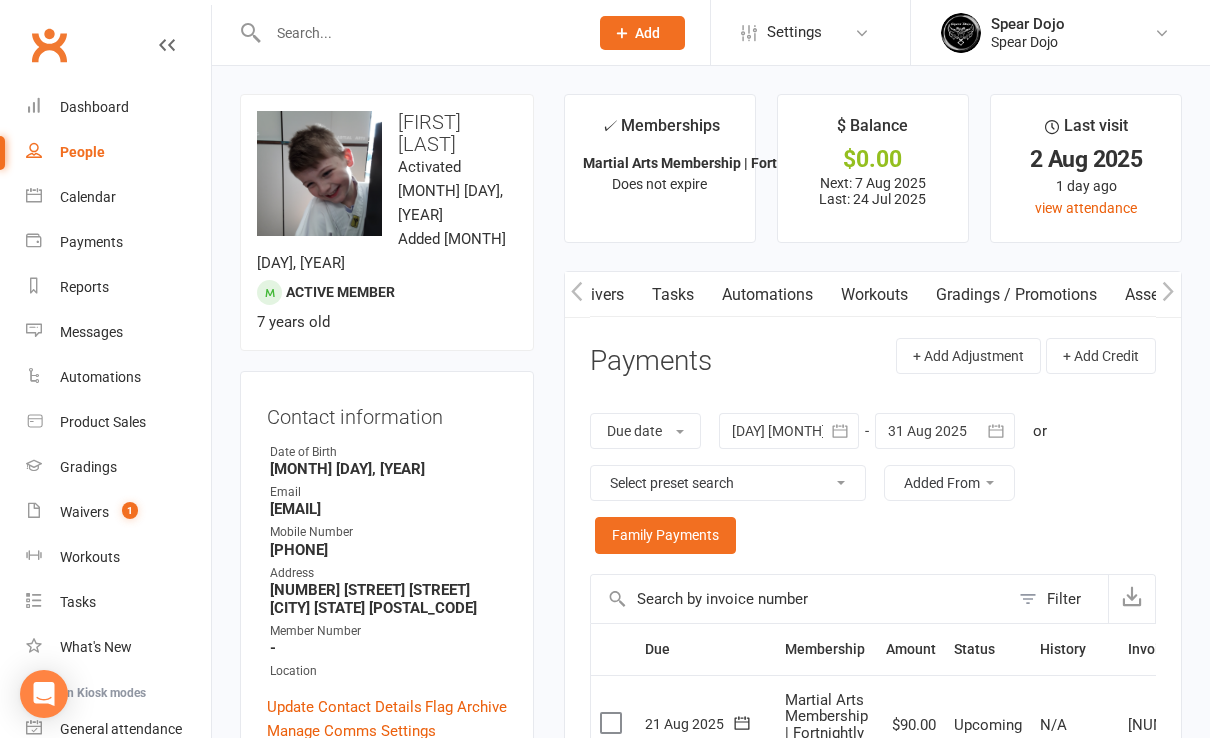click on "Gradings / Promotions" at bounding box center [1016, 295] 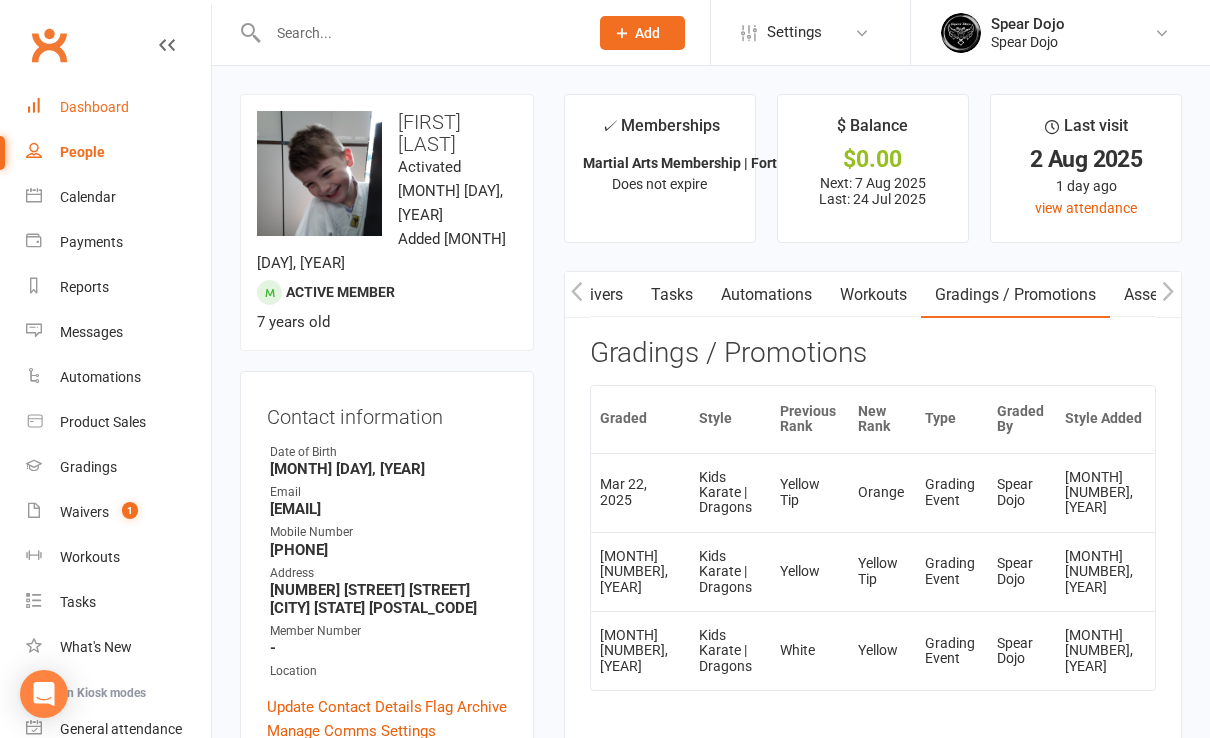 click on "Dashboard" at bounding box center (94, 107) 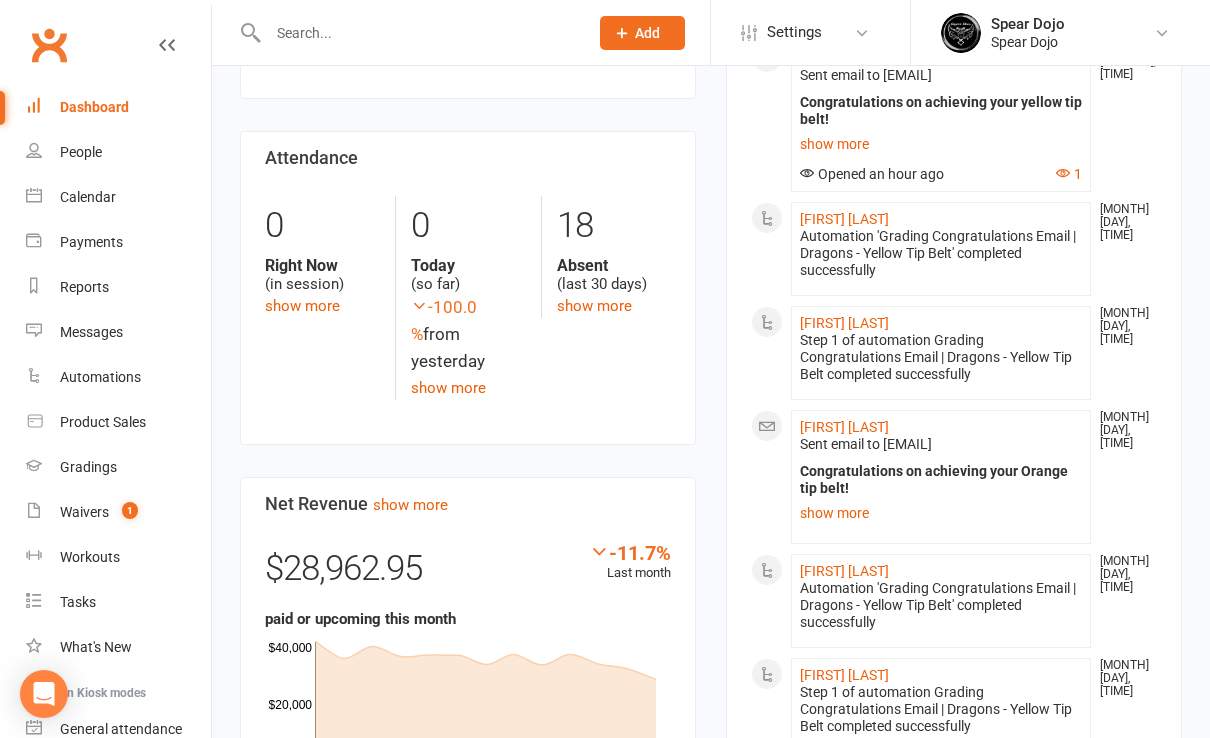 scroll, scrollTop: 133, scrollLeft: 0, axis: vertical 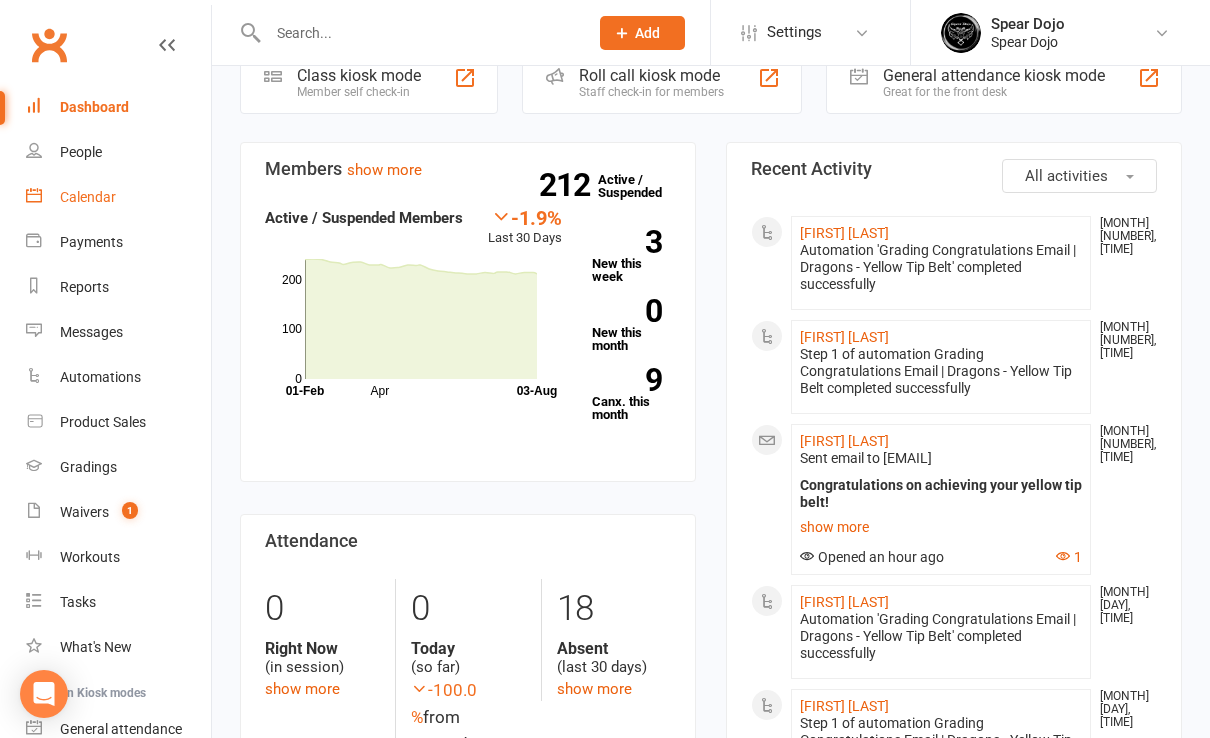 click on "Calendar" at bounding box center (88, 197) 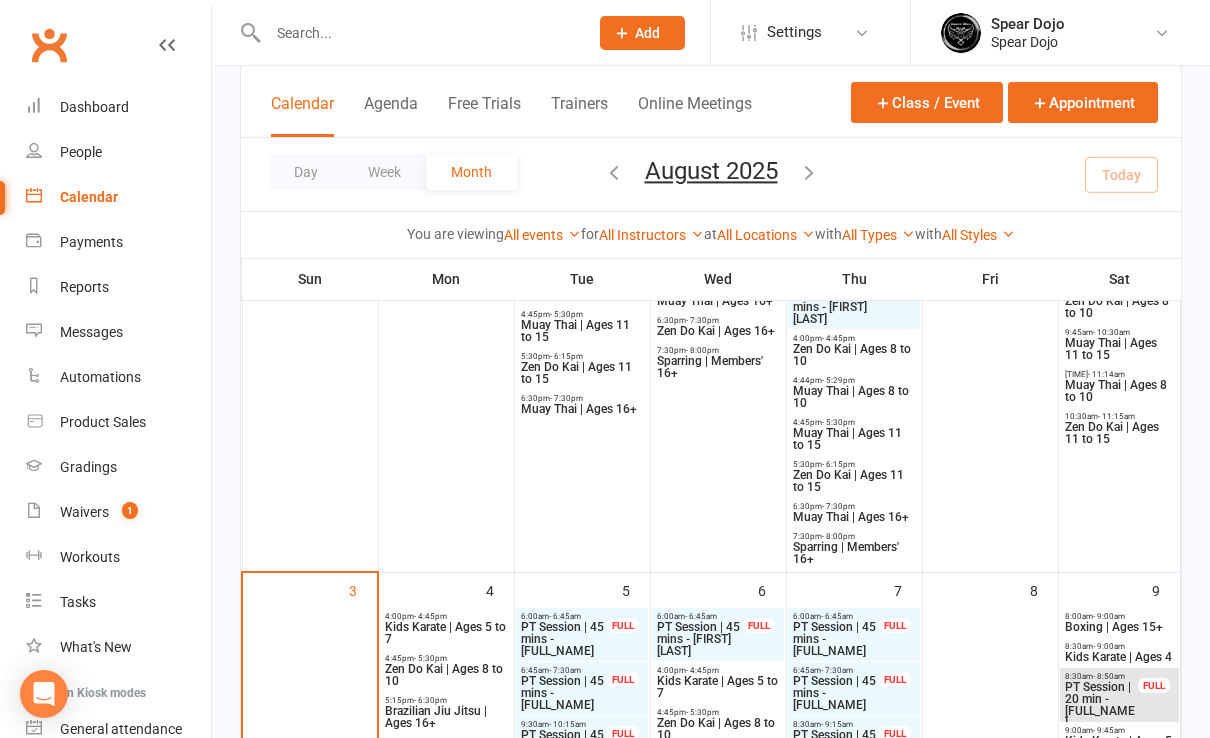scroll, scrollTop: 0, scrollLeft: 0, axis: both 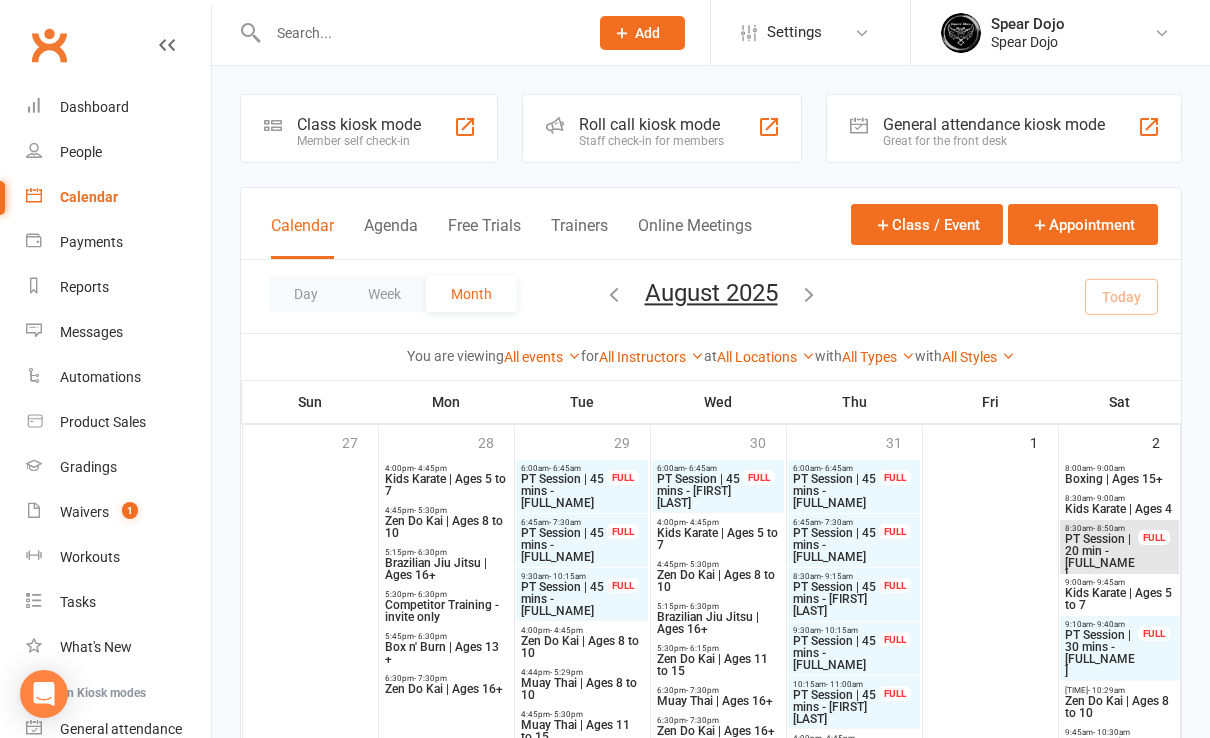 click at bounding box center (614, 294) 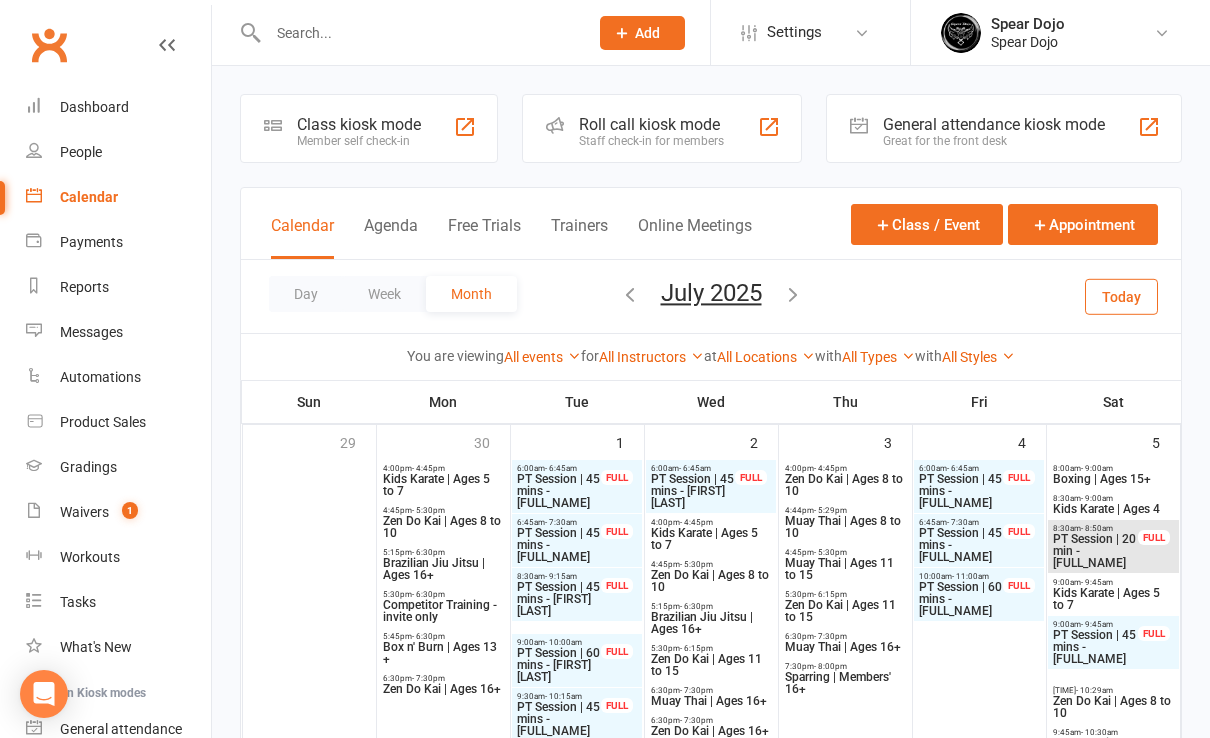 click at bounding box center [418, 33] 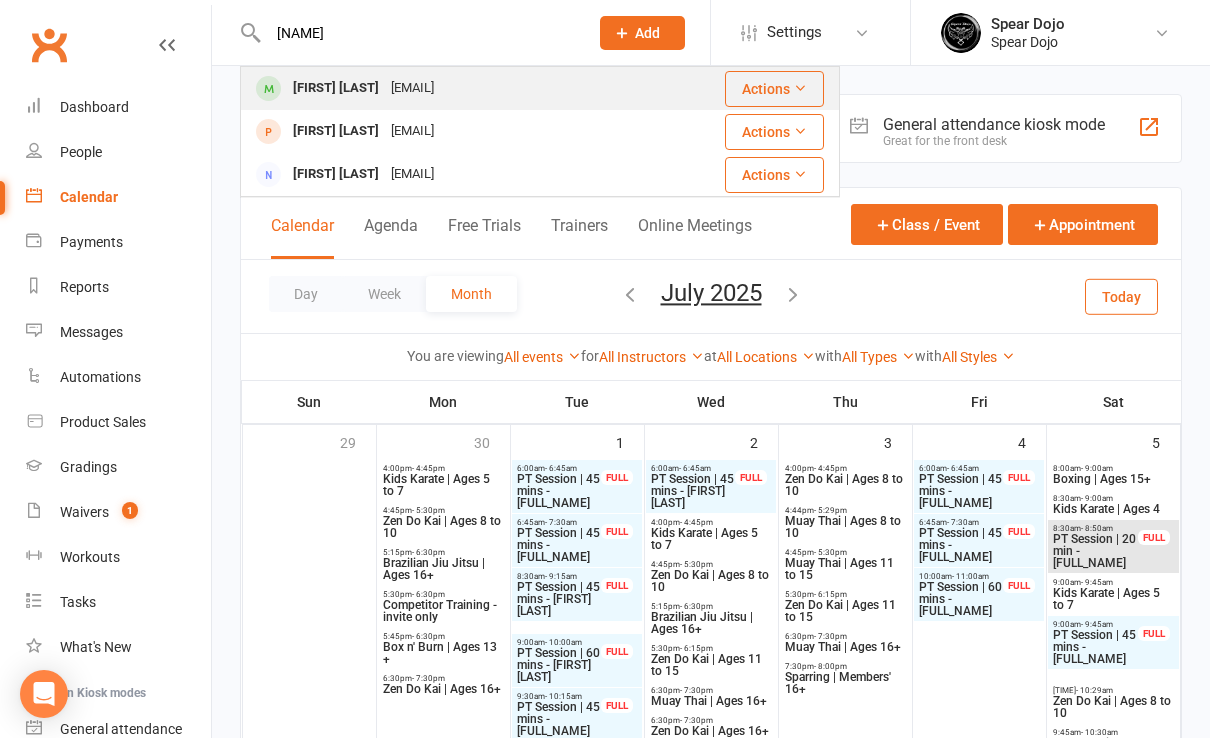 type on "evie" 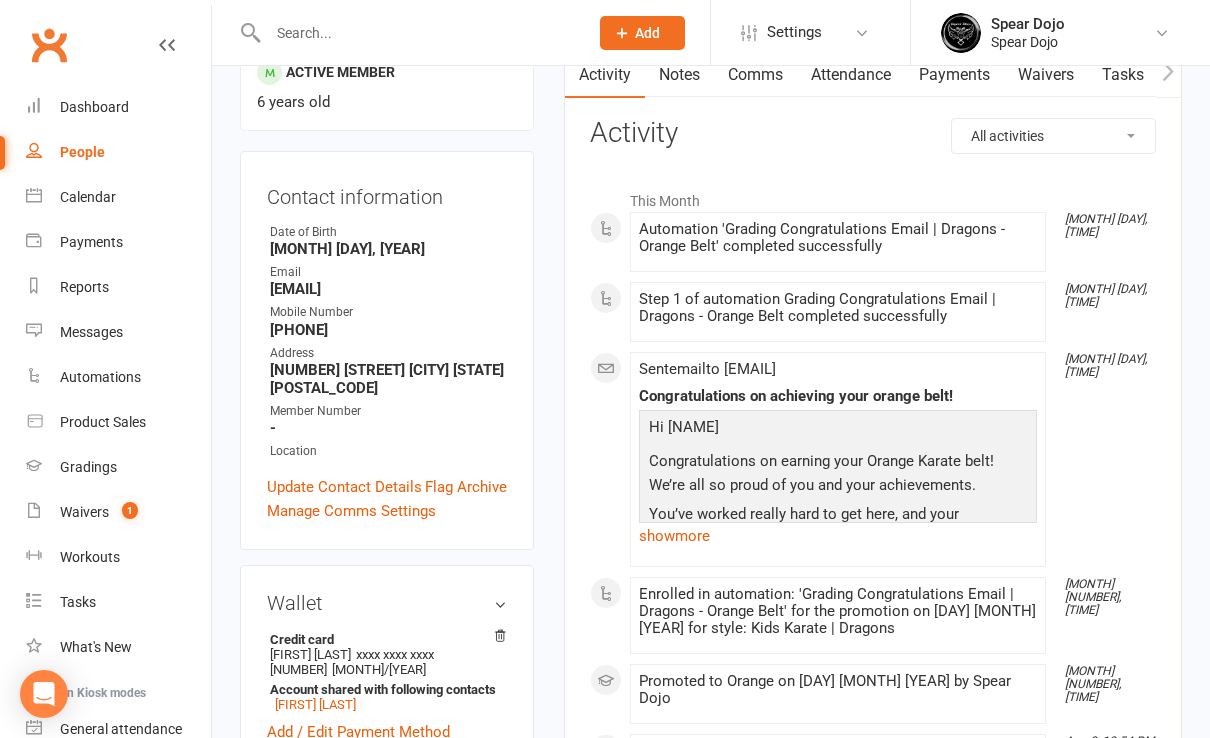scroll, scrollTop: 266, scrollLeft: 0, axis: vertical 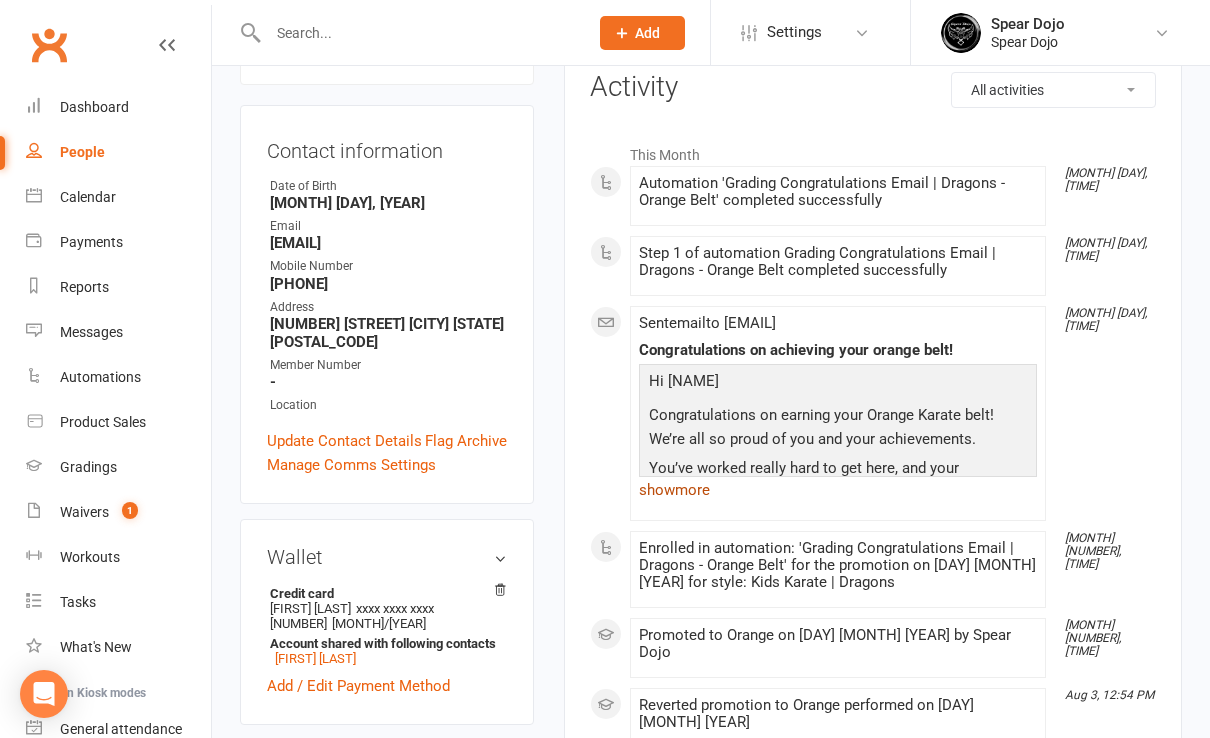 click on "show  more" at bounding box center [838, 490] 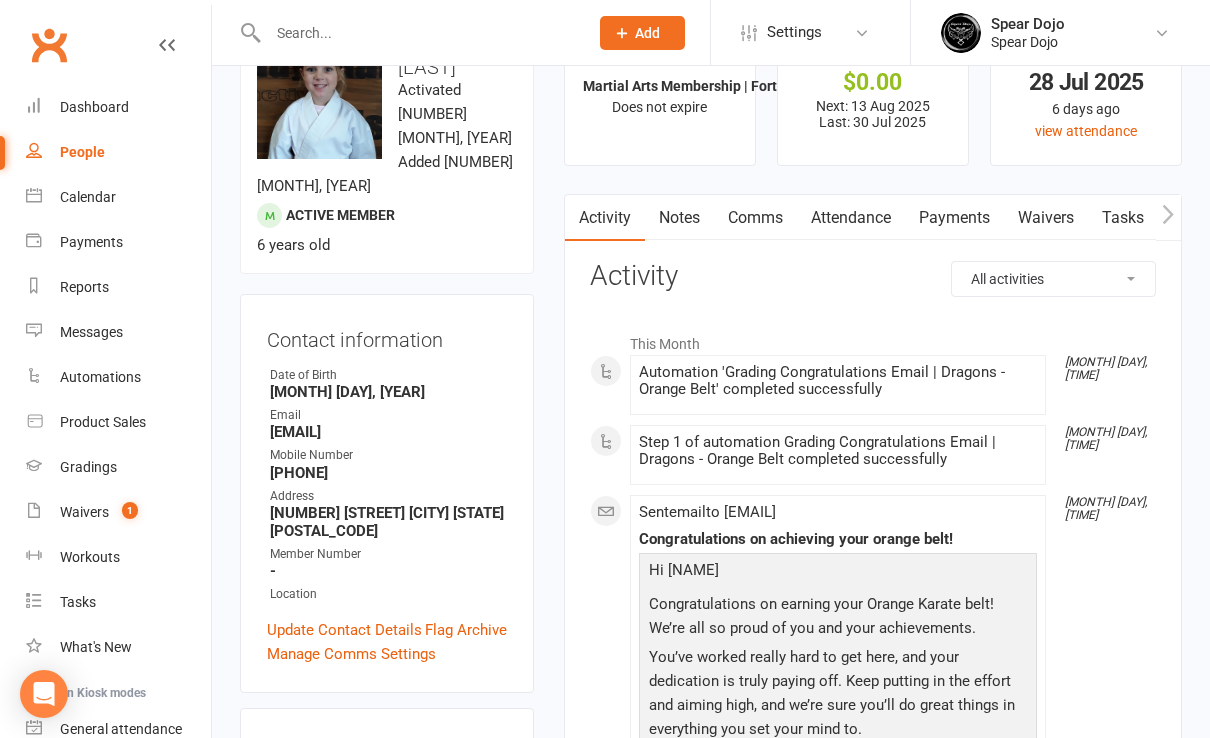 scroll, scrollTop: 0, scrollLeft: 0, axis: both 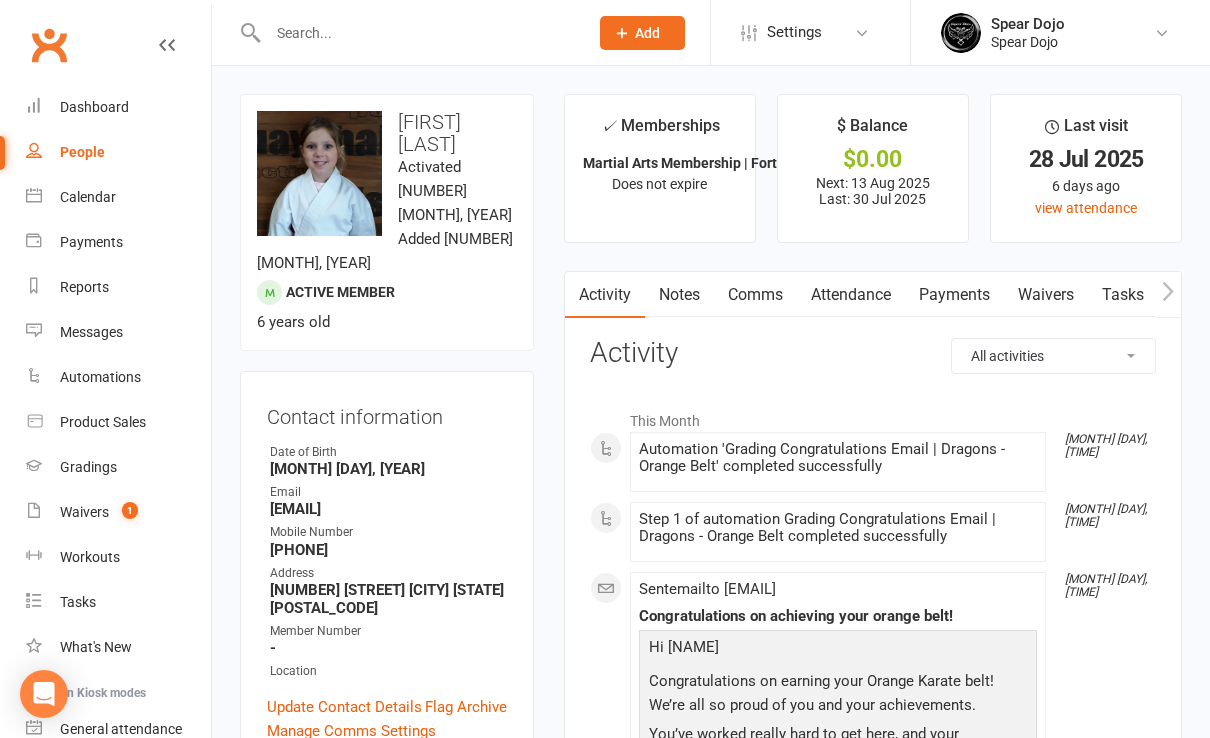 click at bounding box center [418, 33] 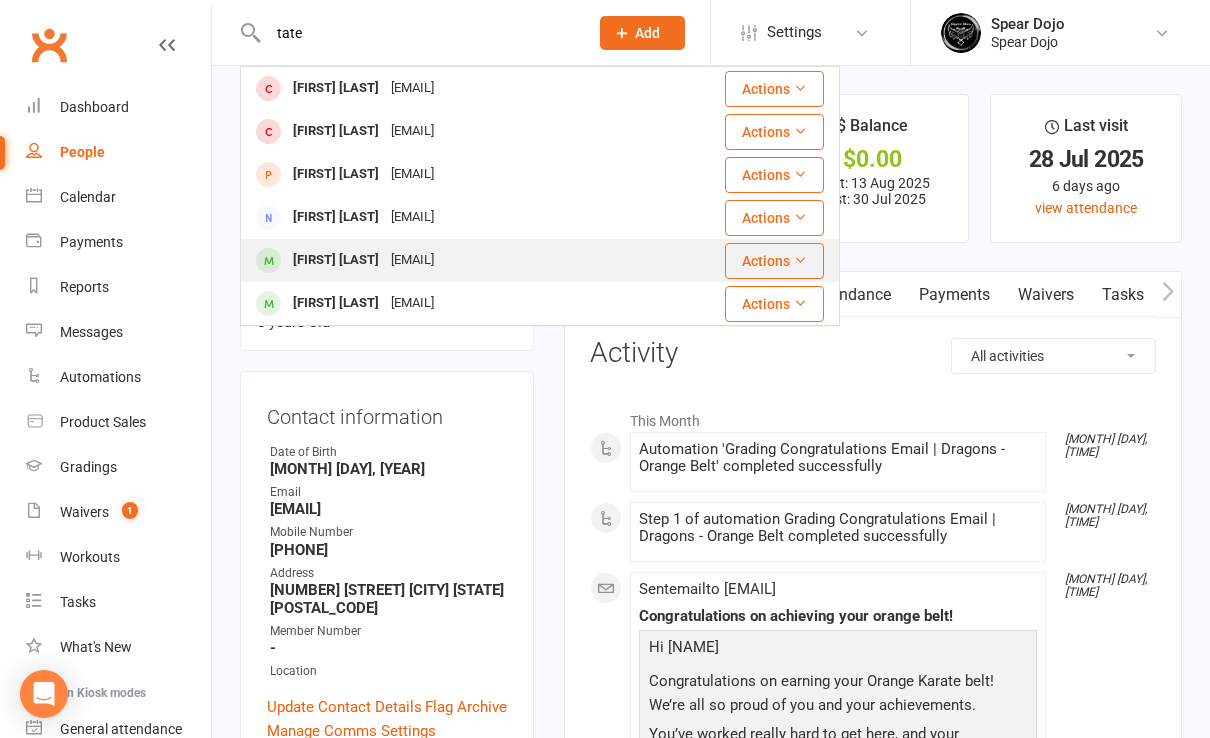 type on "tate" 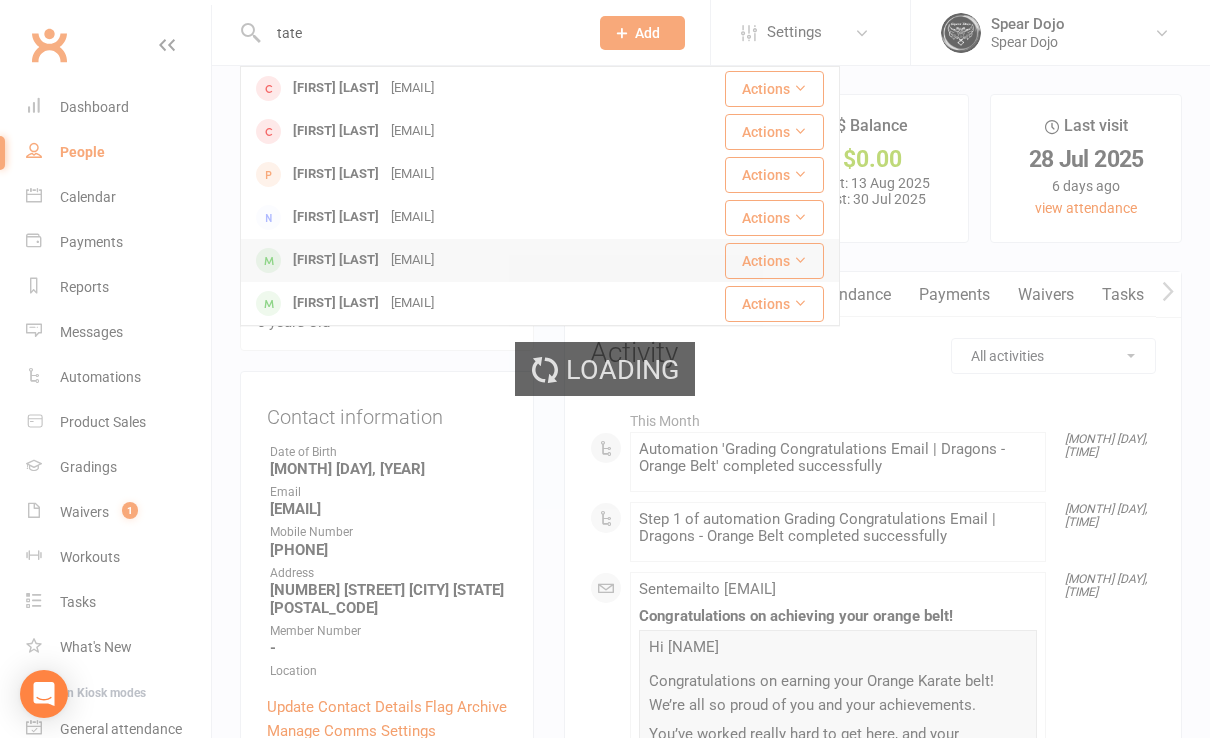 type 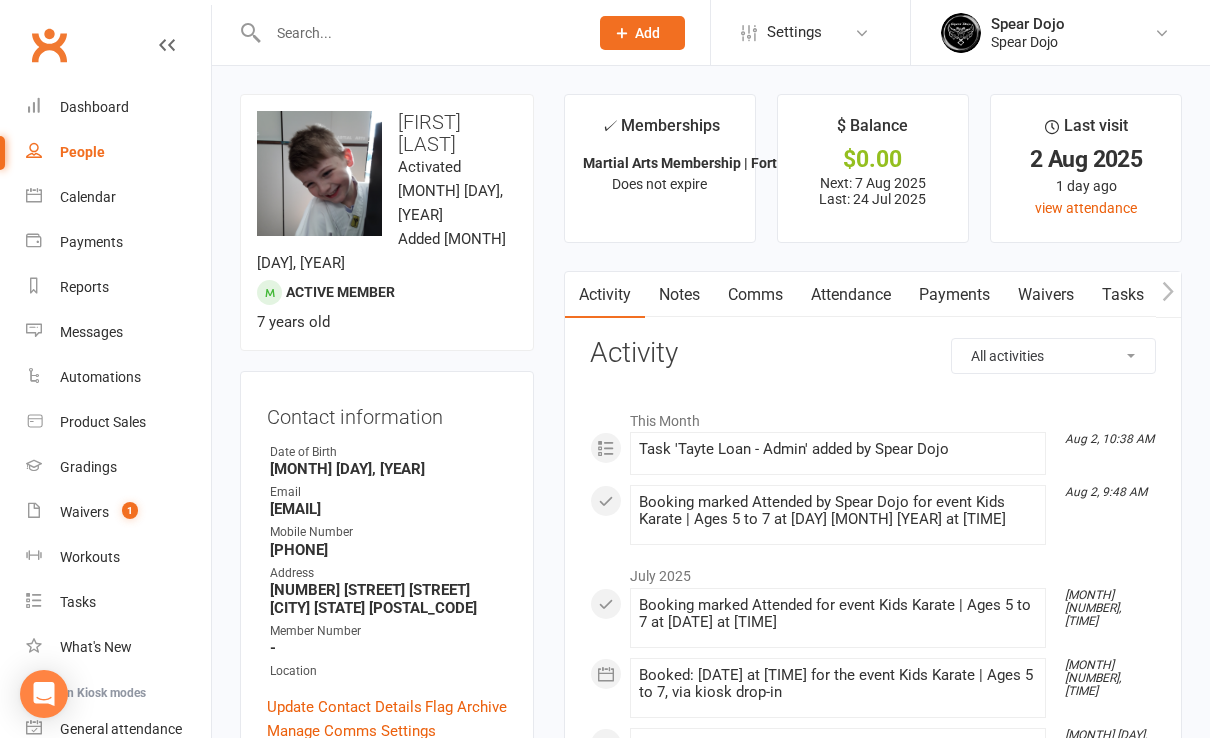 click on "Payments" at bounding box center (954, 295) 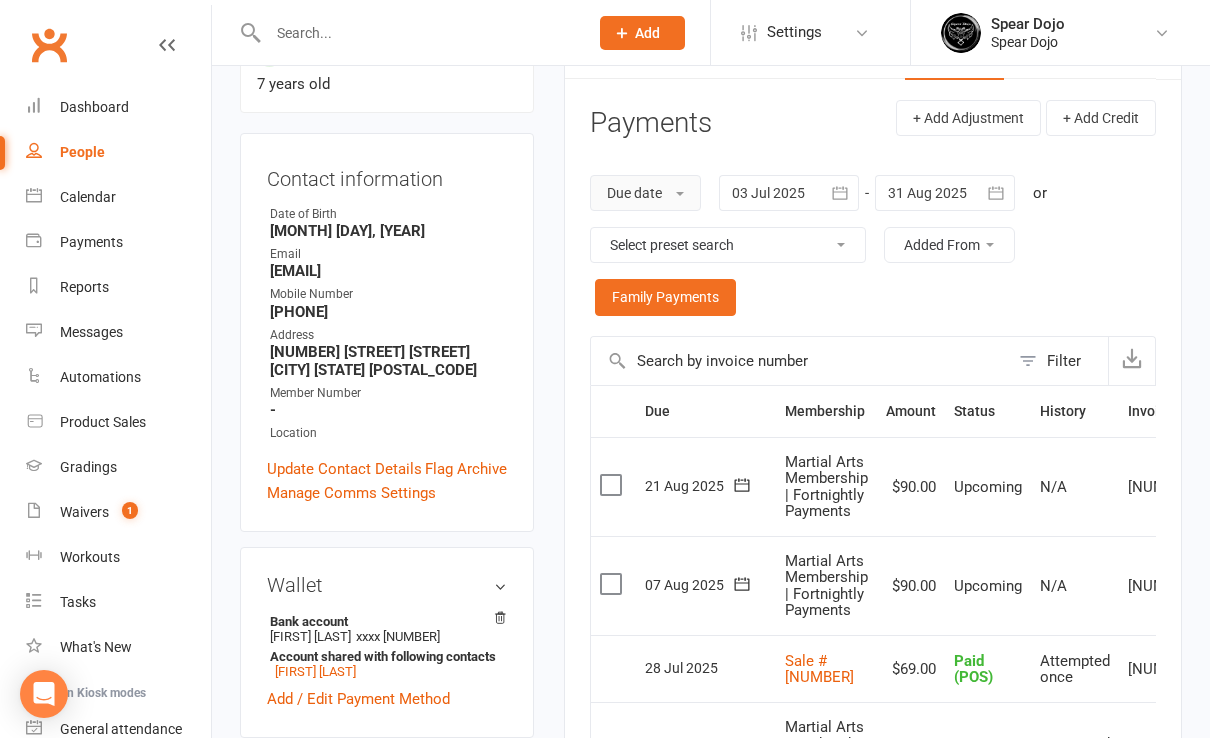 scroll, scrollTop: 0, scrollLeft: 0, axis: both 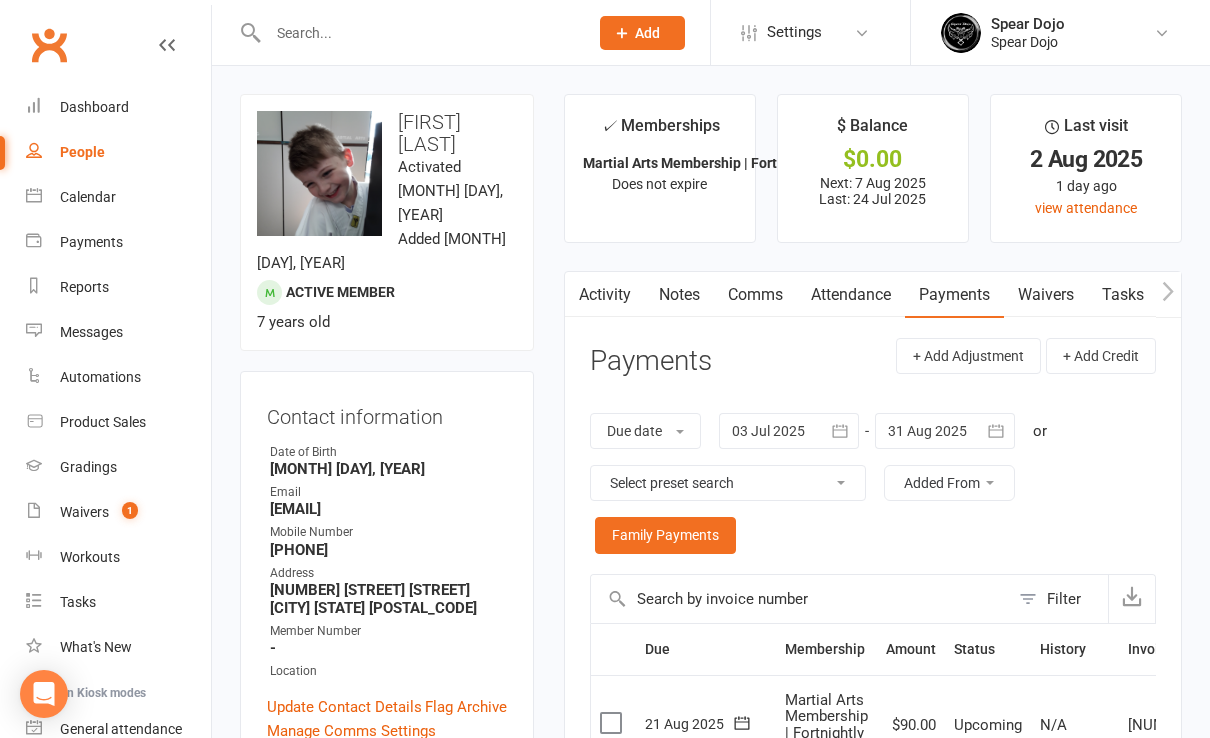 click 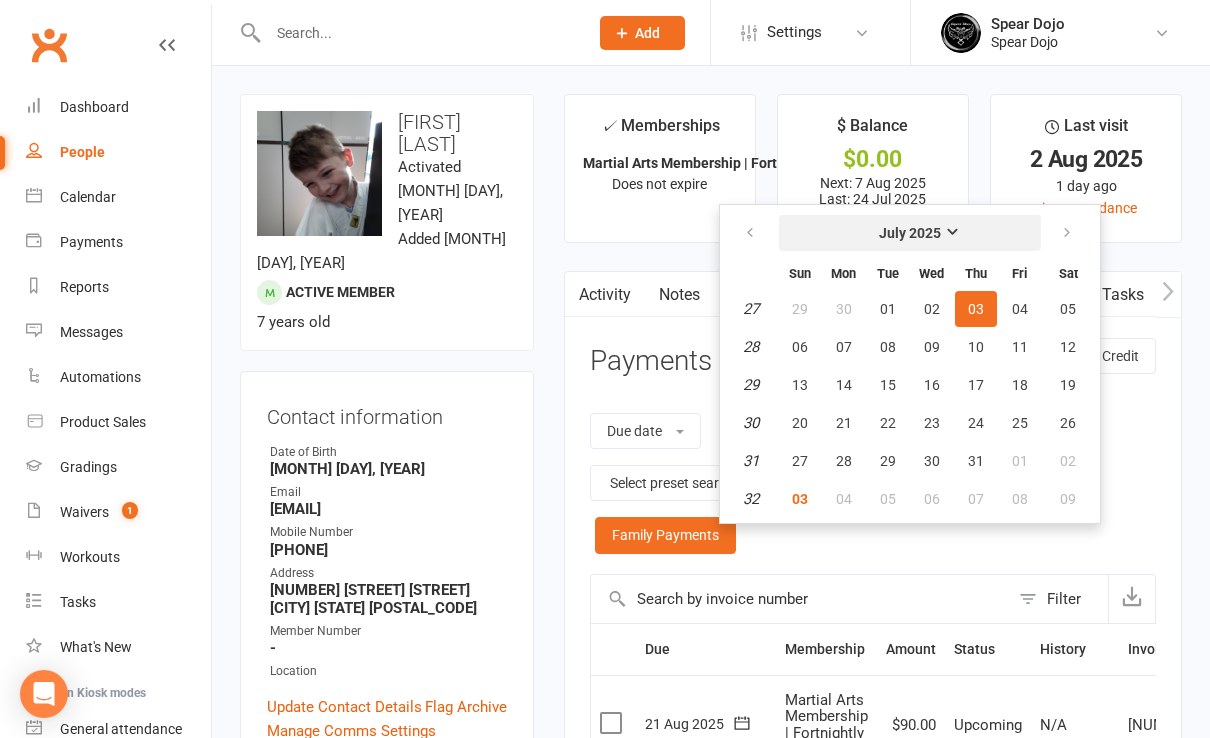 click on "July 2025" at bounding box center (910, 233) 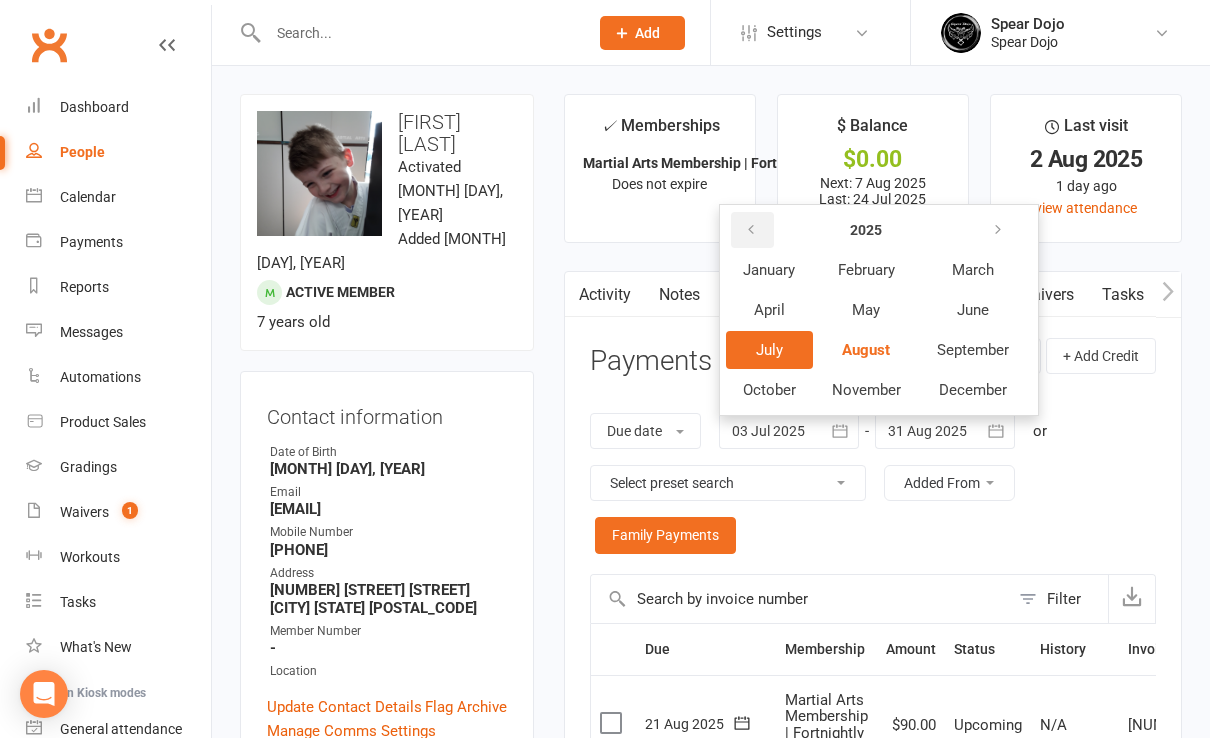 click at bounding box center (751, 230) 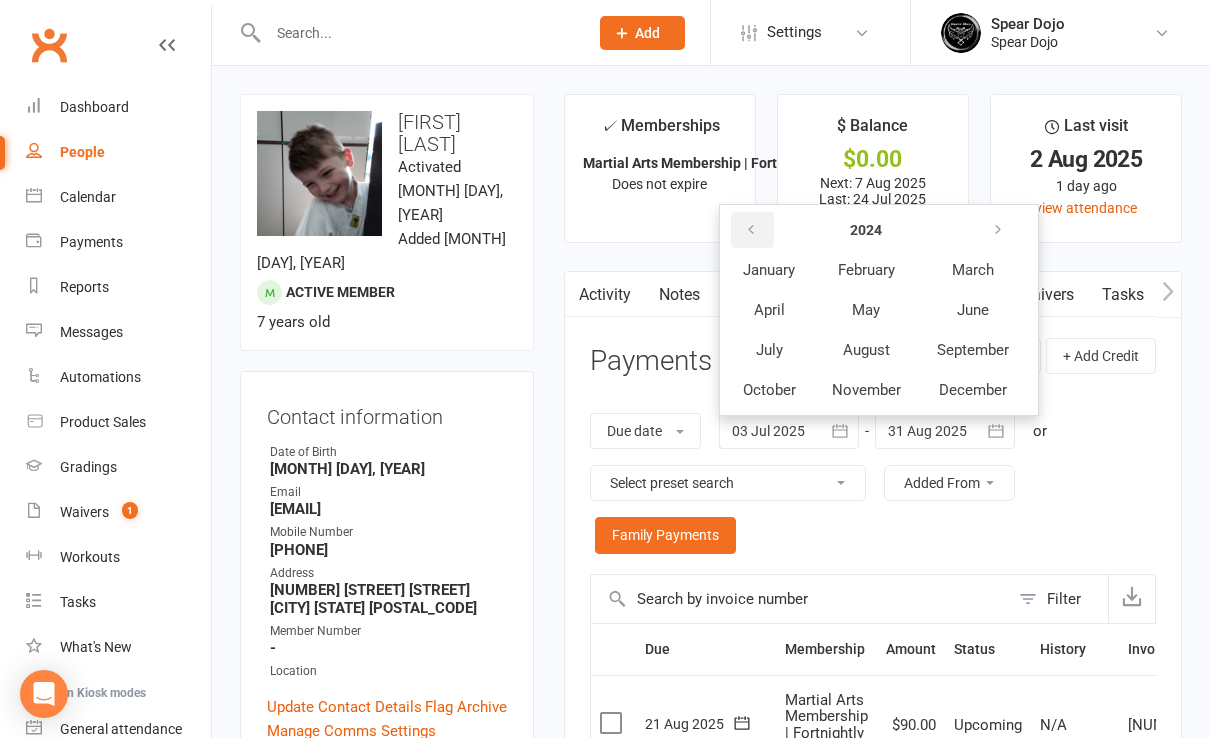 click at bounding box center [751, 230] 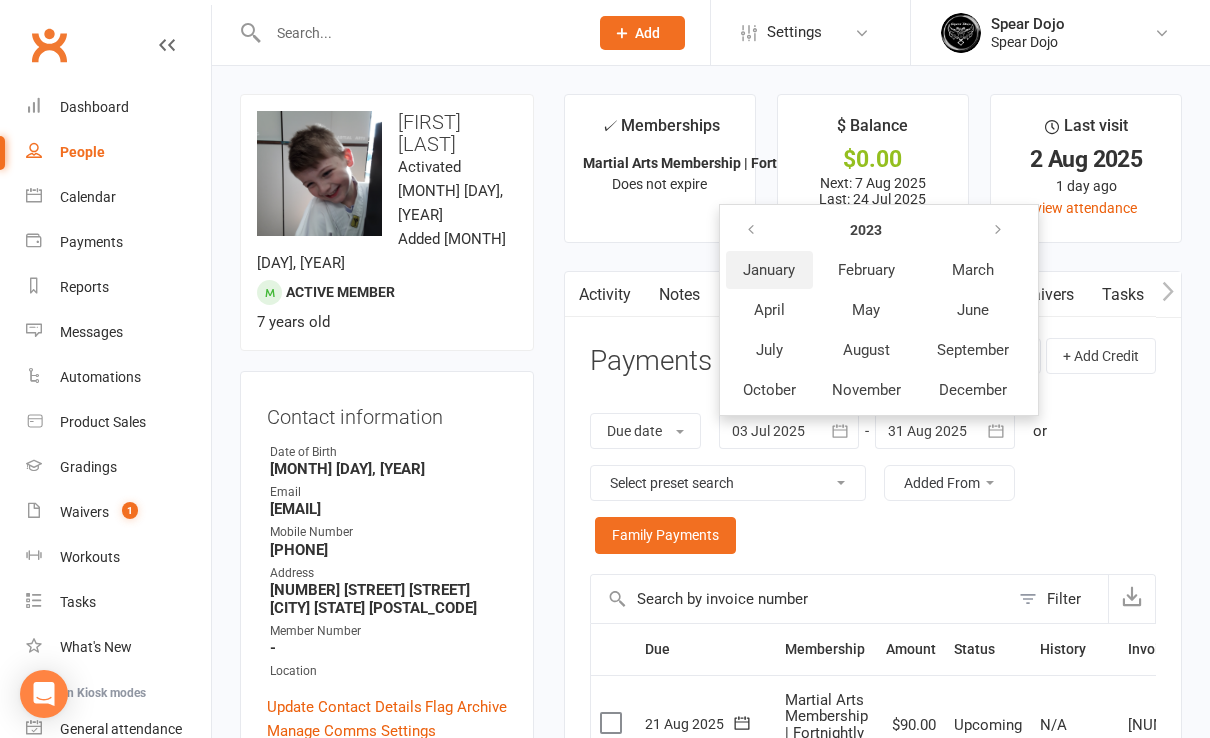 click on "January" at bounding box center [769, 270] 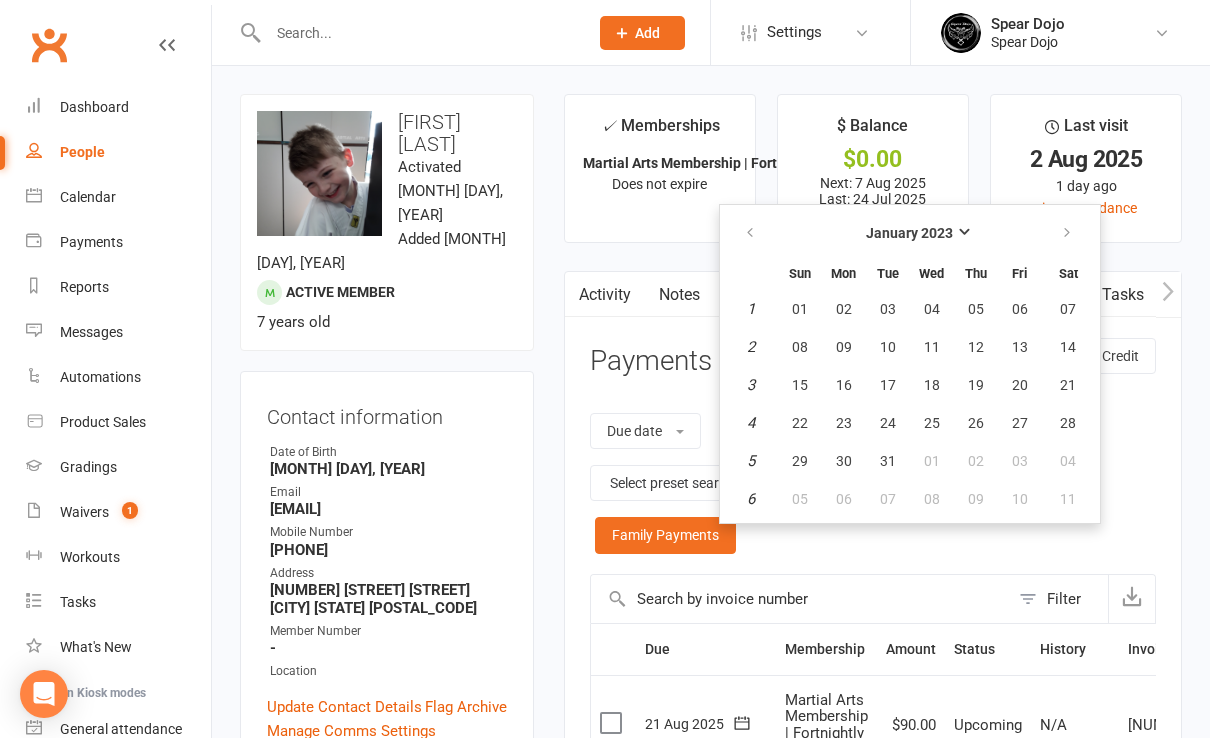 click at bounding box center [800, 599] 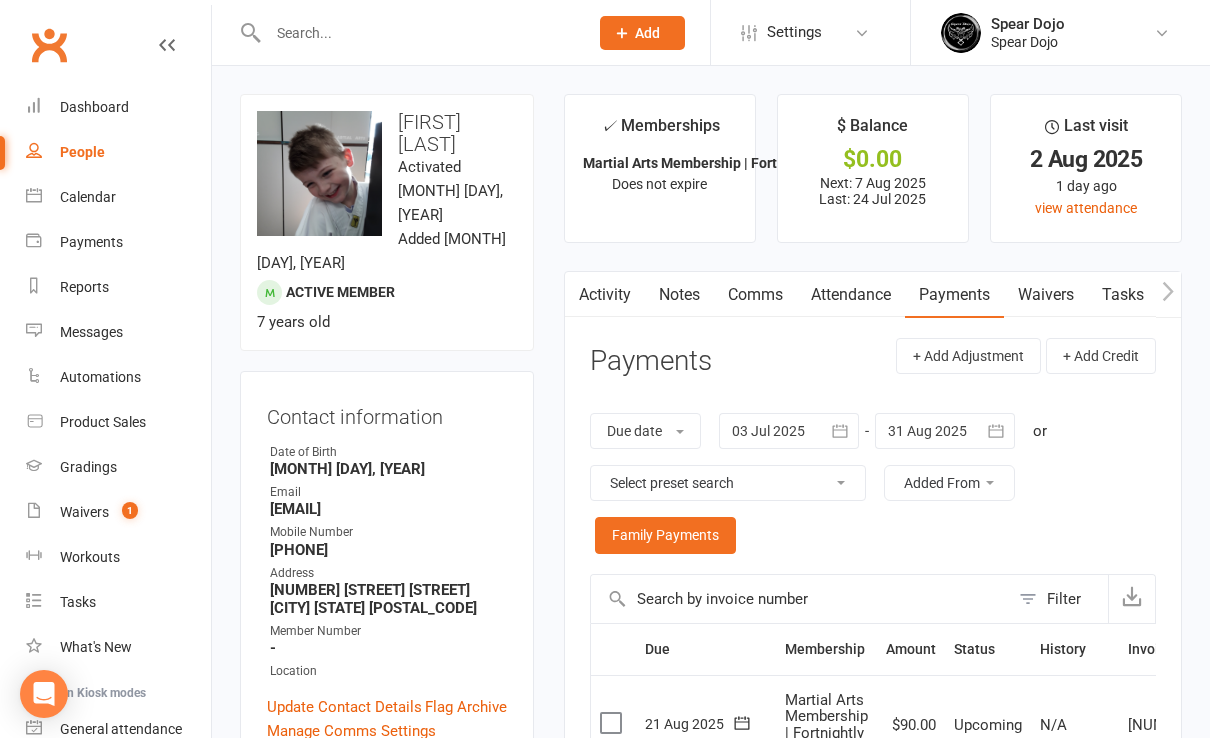 click 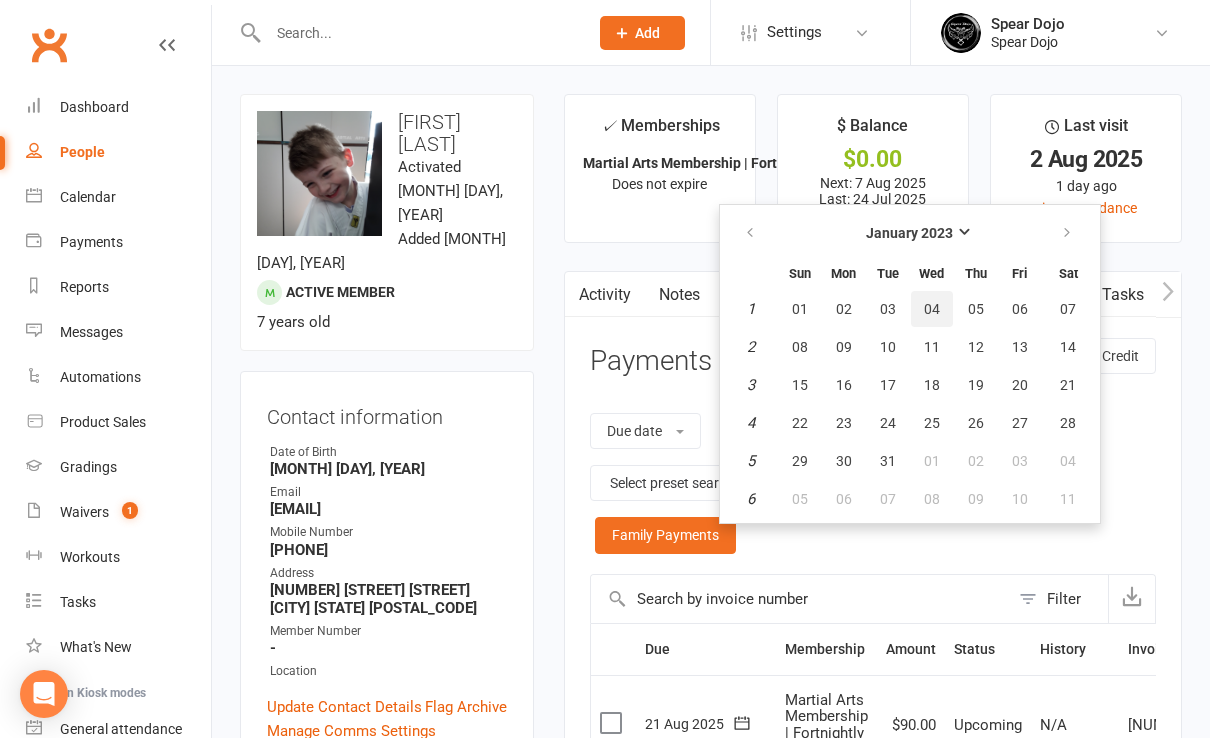 click on "04" at bounding box center (932, 309) 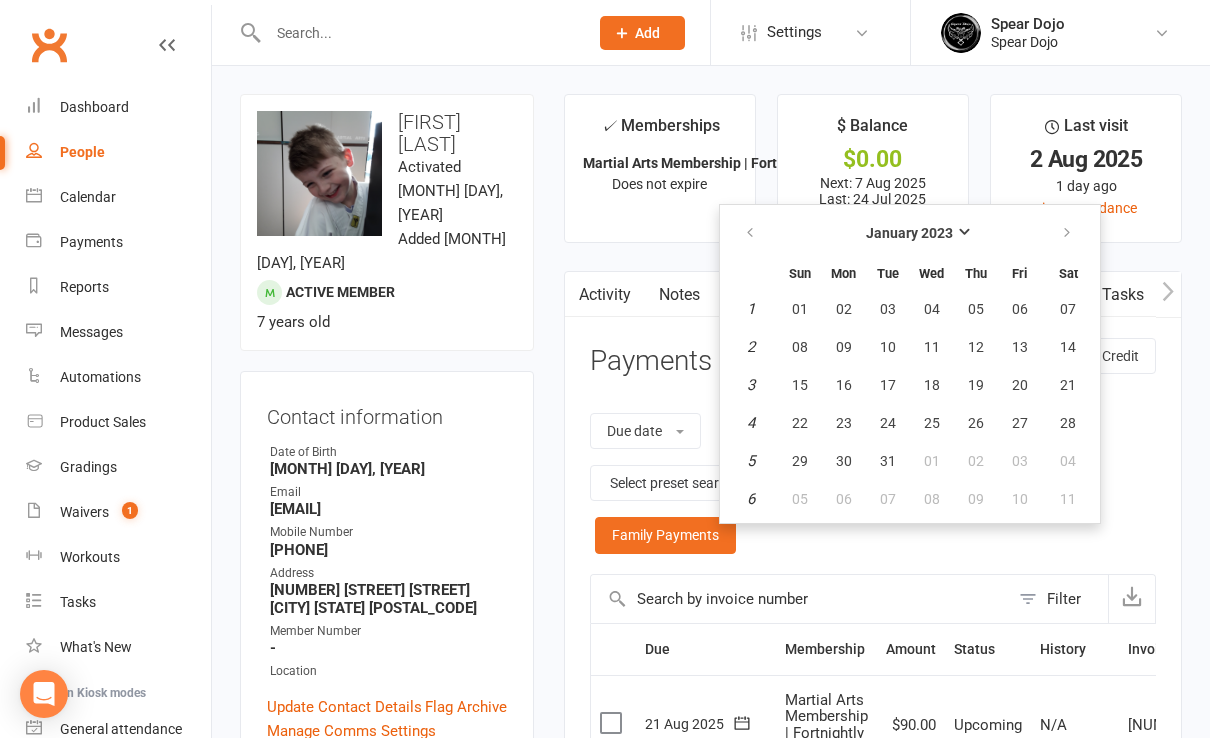 type on "04 Jan 2023" 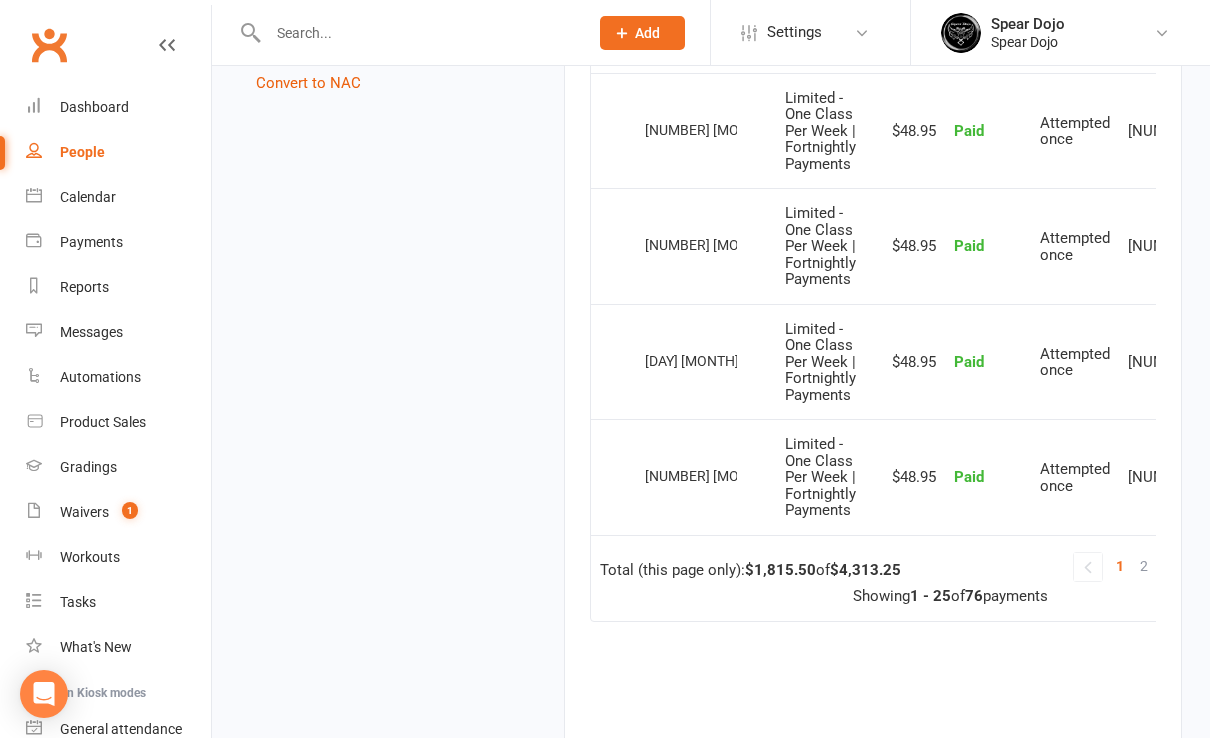 scroll, scrollTop: 3052, scrollLeft: 0, axis: vertical 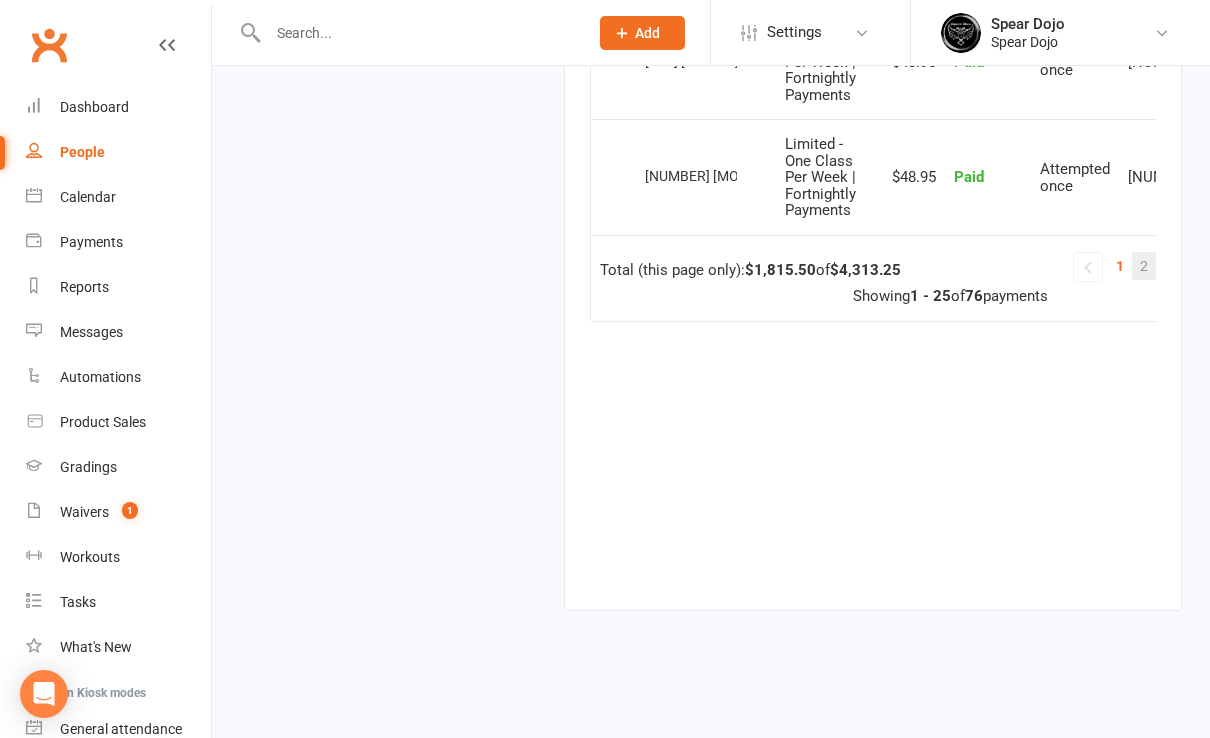 click on "2" at bounding box center (1144, 266) 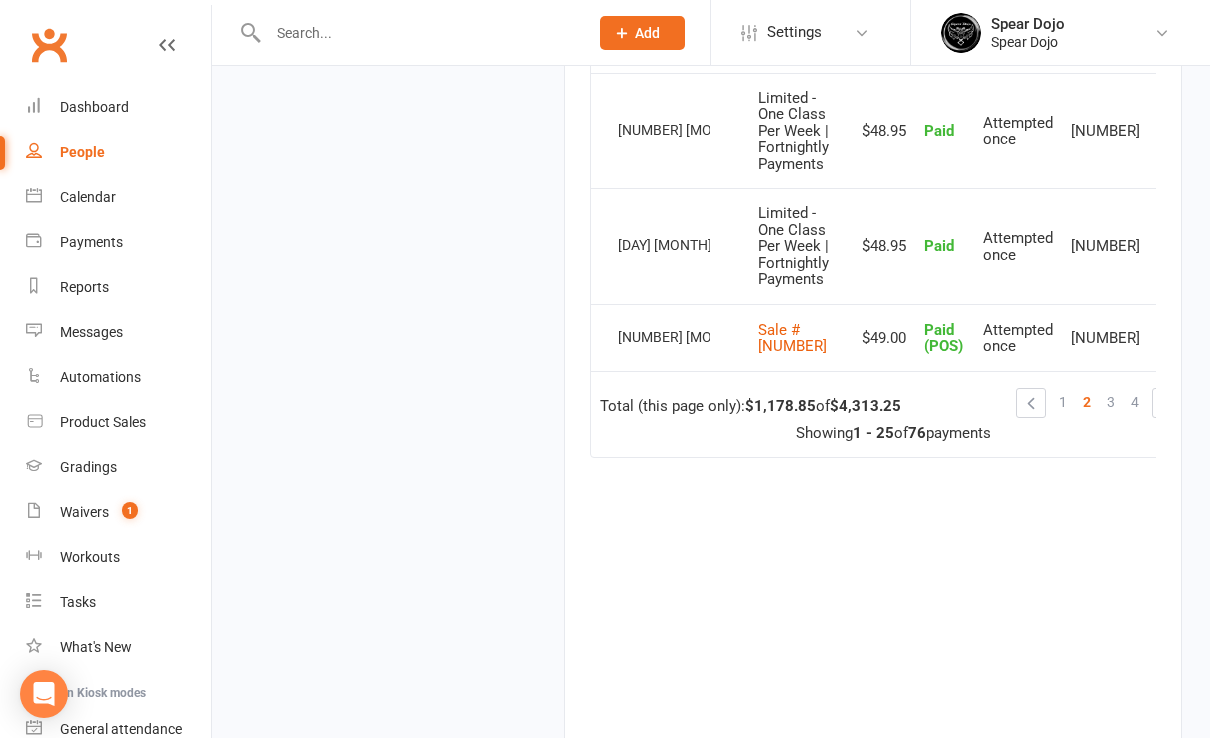 scroll, scrollTop: 3066, scrollLeft: 0, axis: vertical 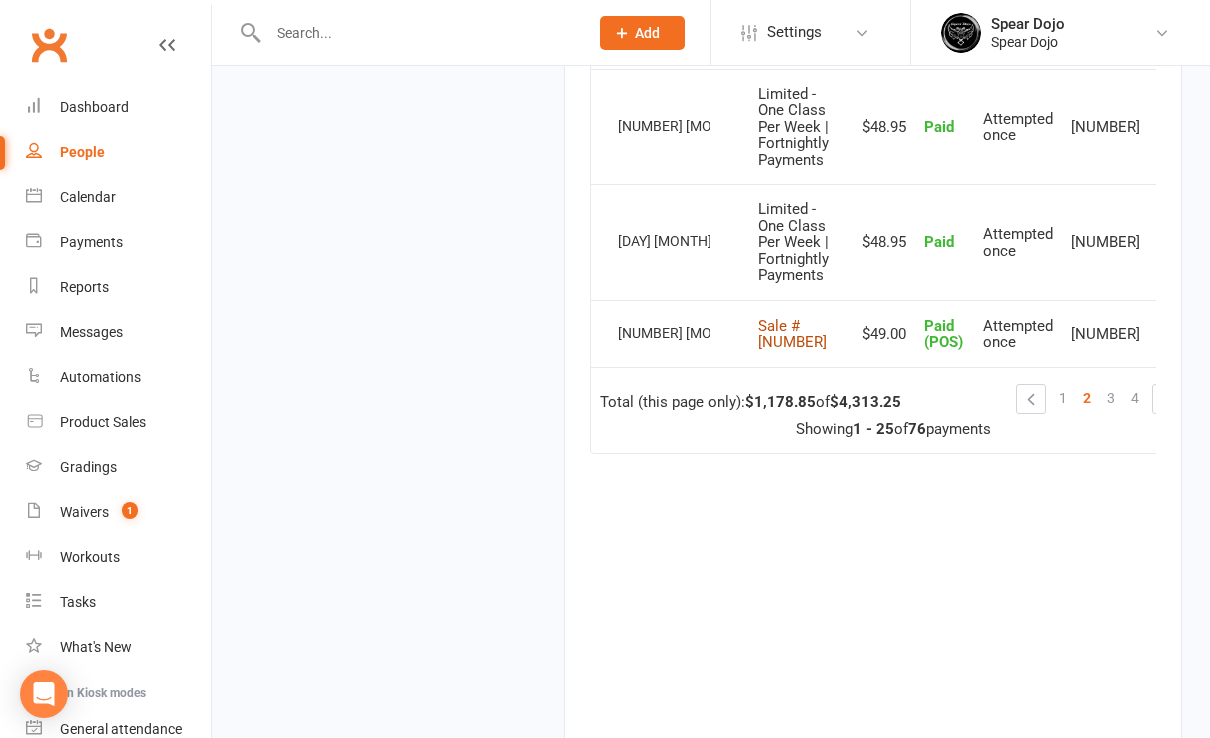 click on "Sale #[NUMBER]" at bounding box center (792, 334) 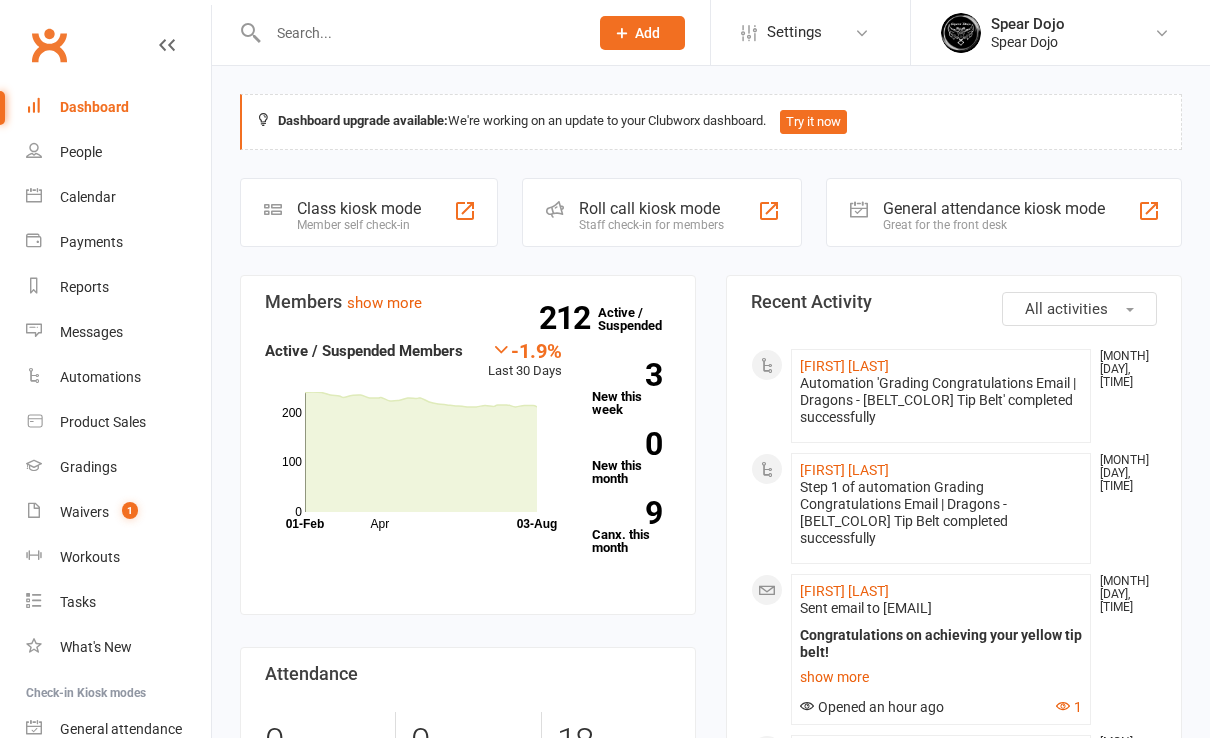 scroll, scrollTop: 0, scrollLeft: 0, axis: both 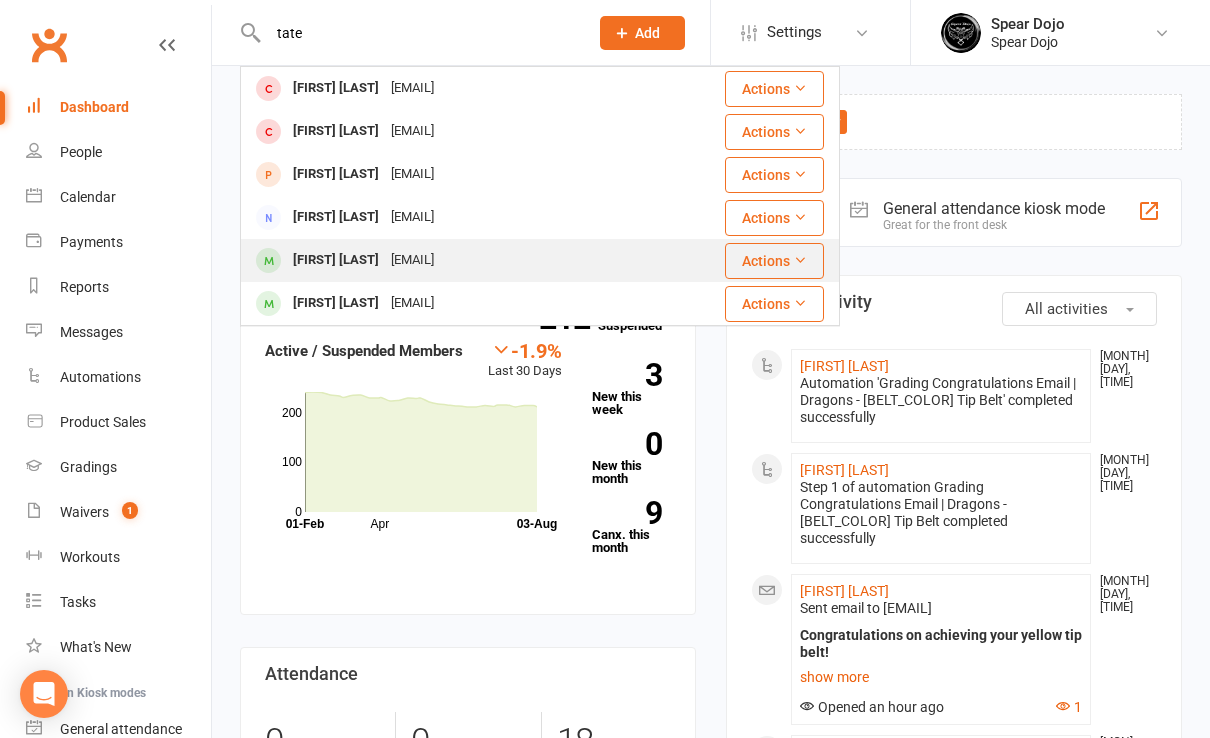 type on "tate" 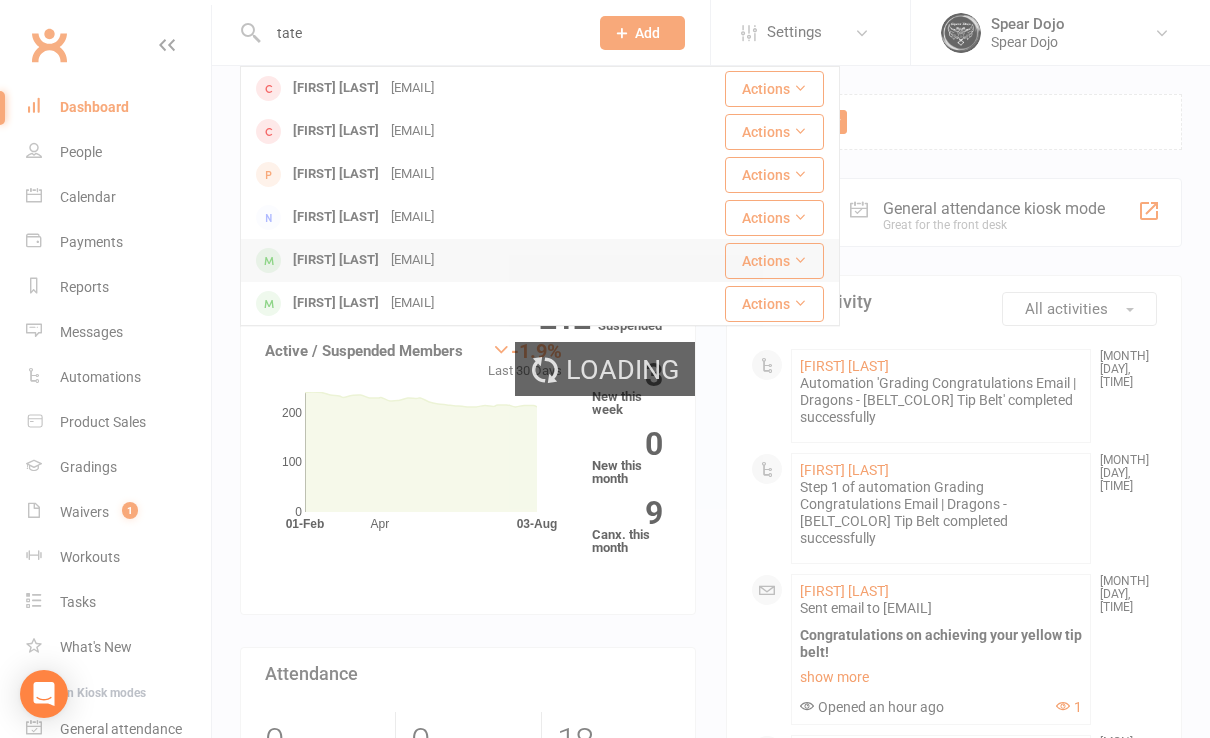 type 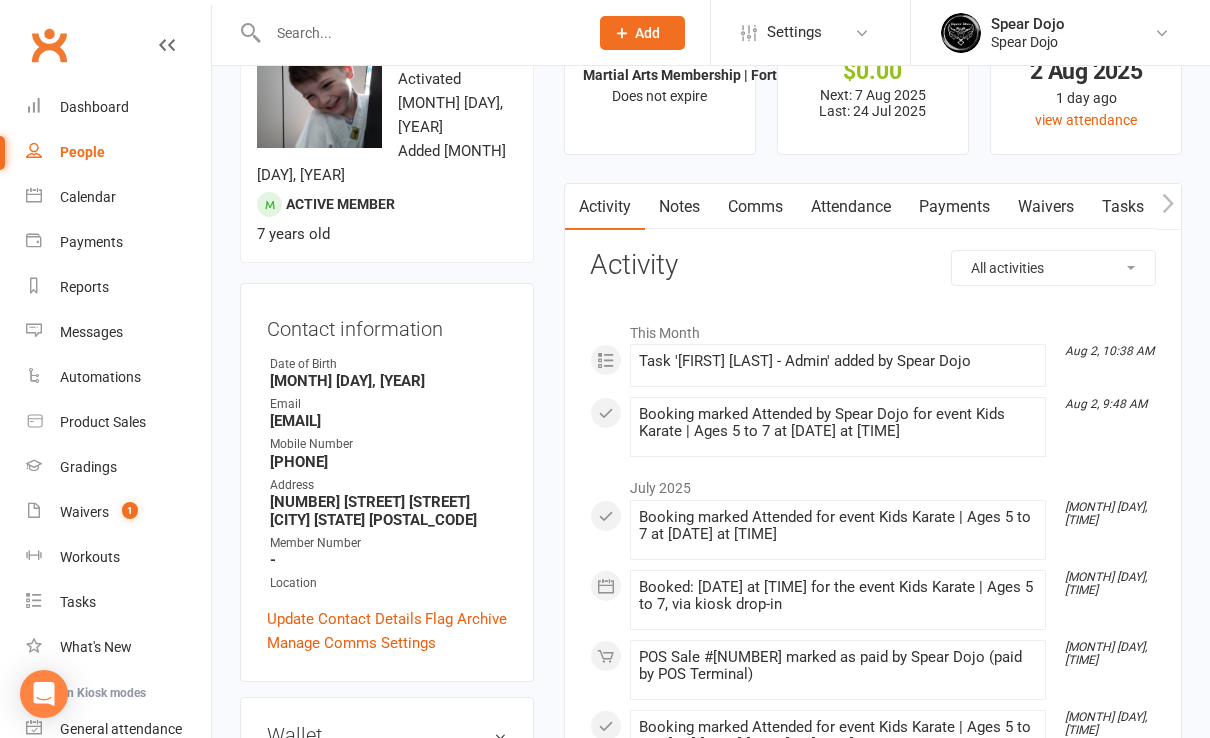 scroll, scrollTop: 133, scrollLeft: 0, axis: vertical 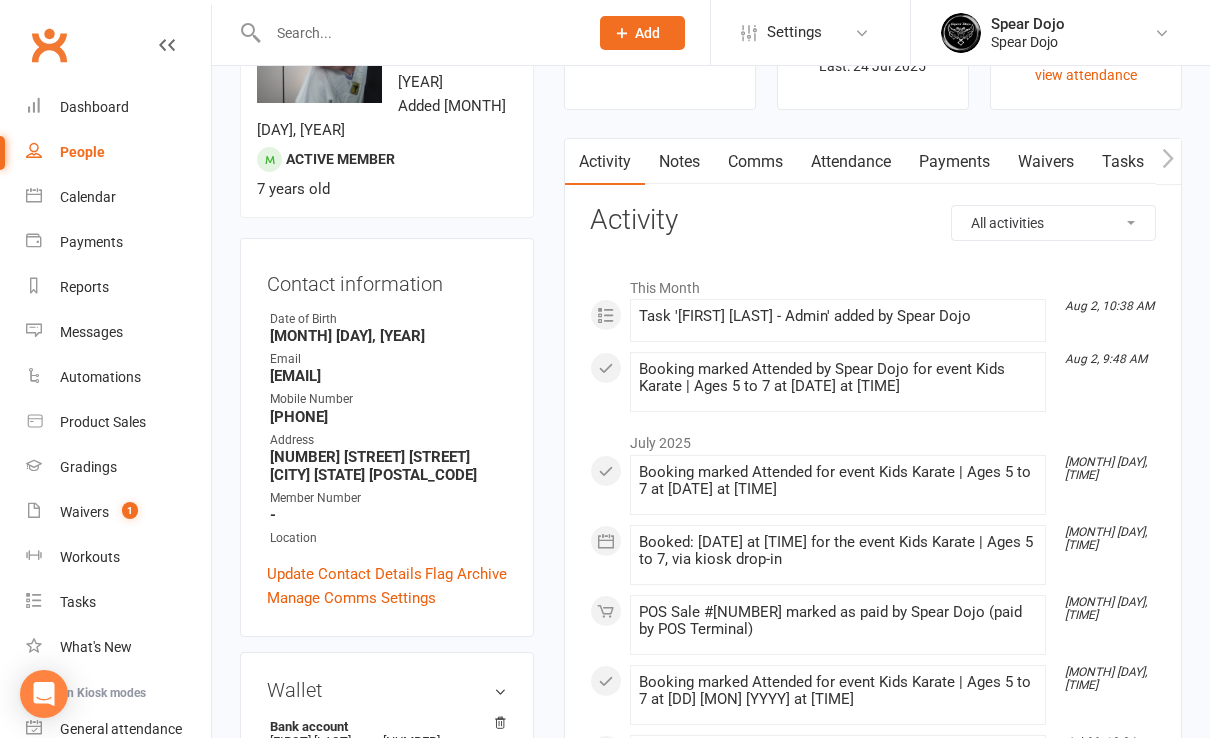 click on "Payments" at bounding box center [954, 162] 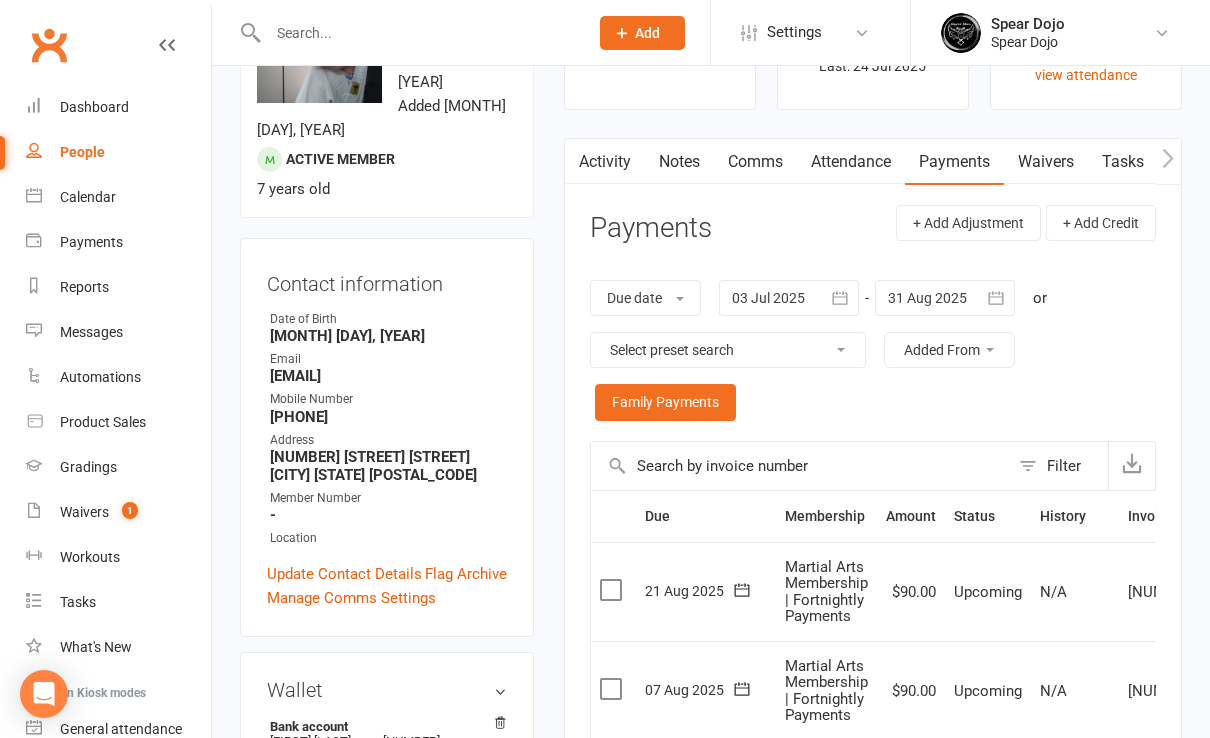 click 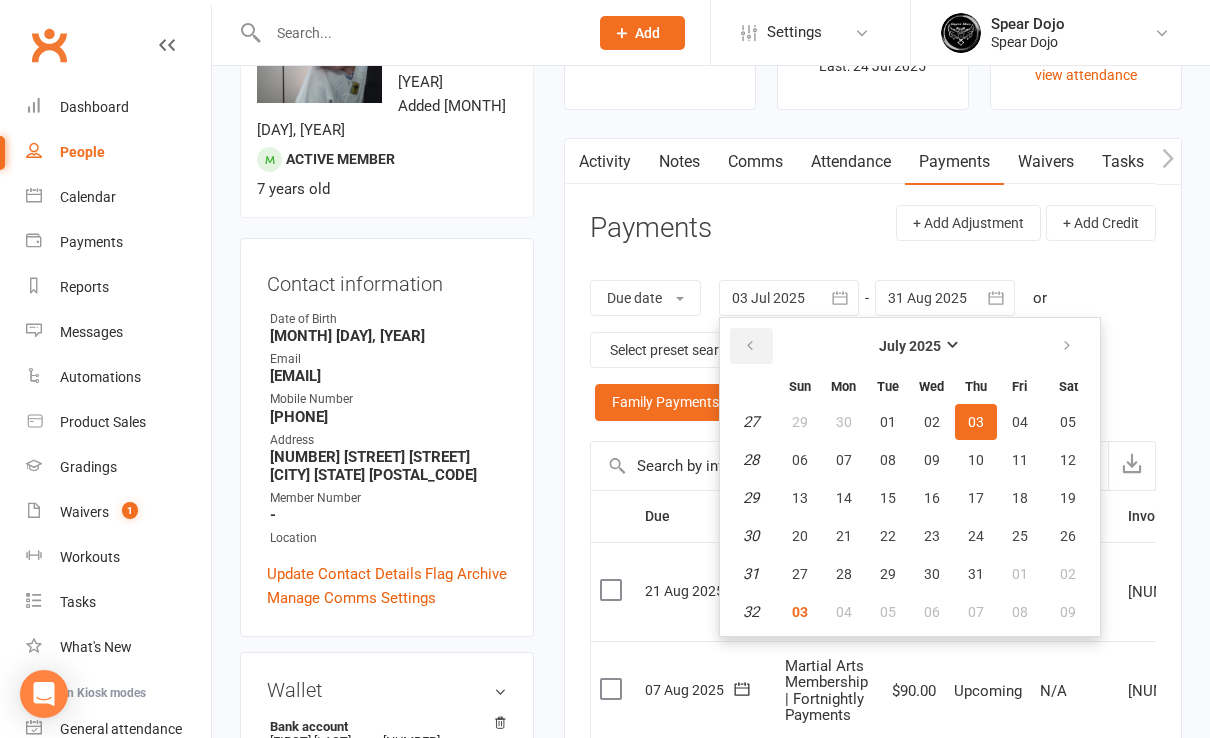 click at bounding box center (750, 346) 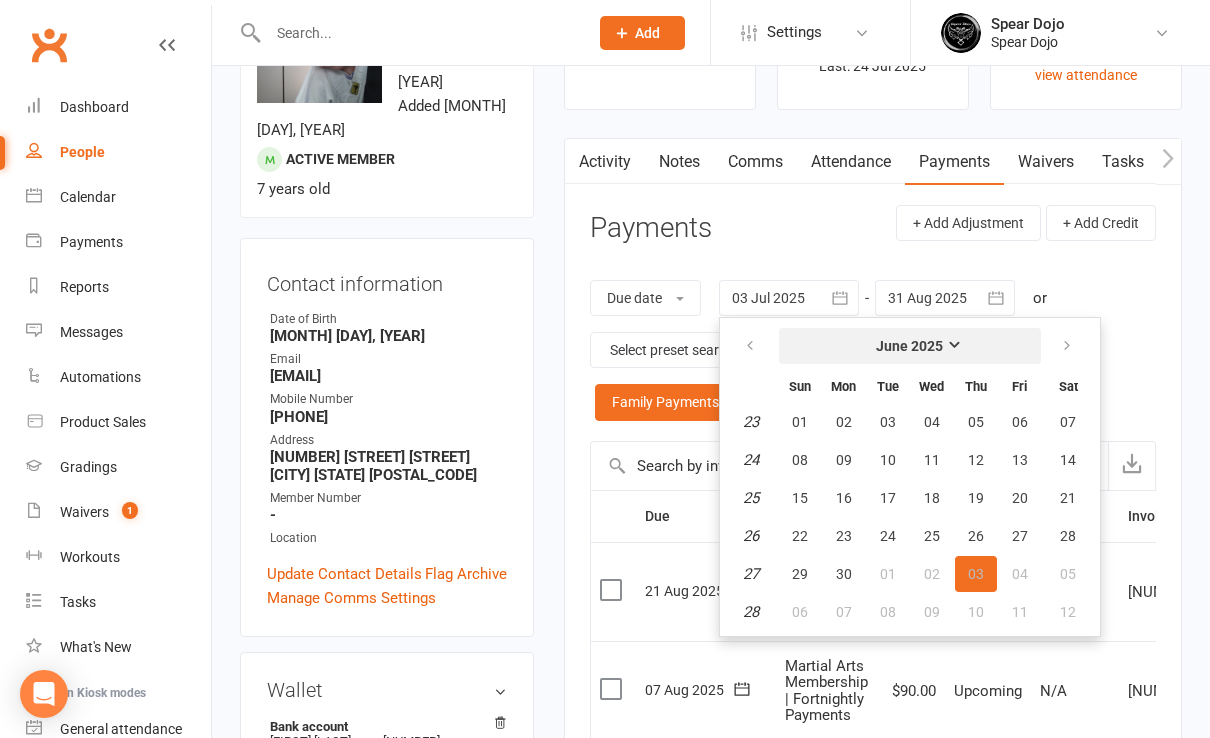 click on "June 2025" at bounding box center [909, 346] 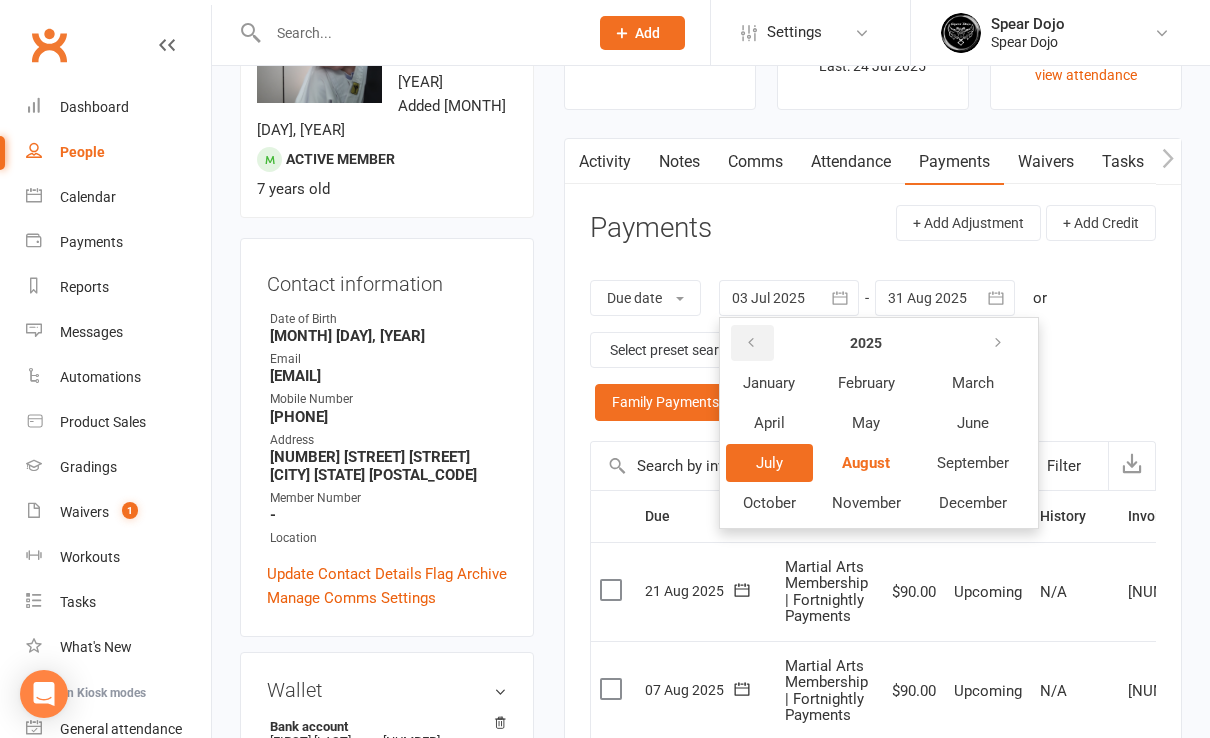 click at bounding box center [751, 343] 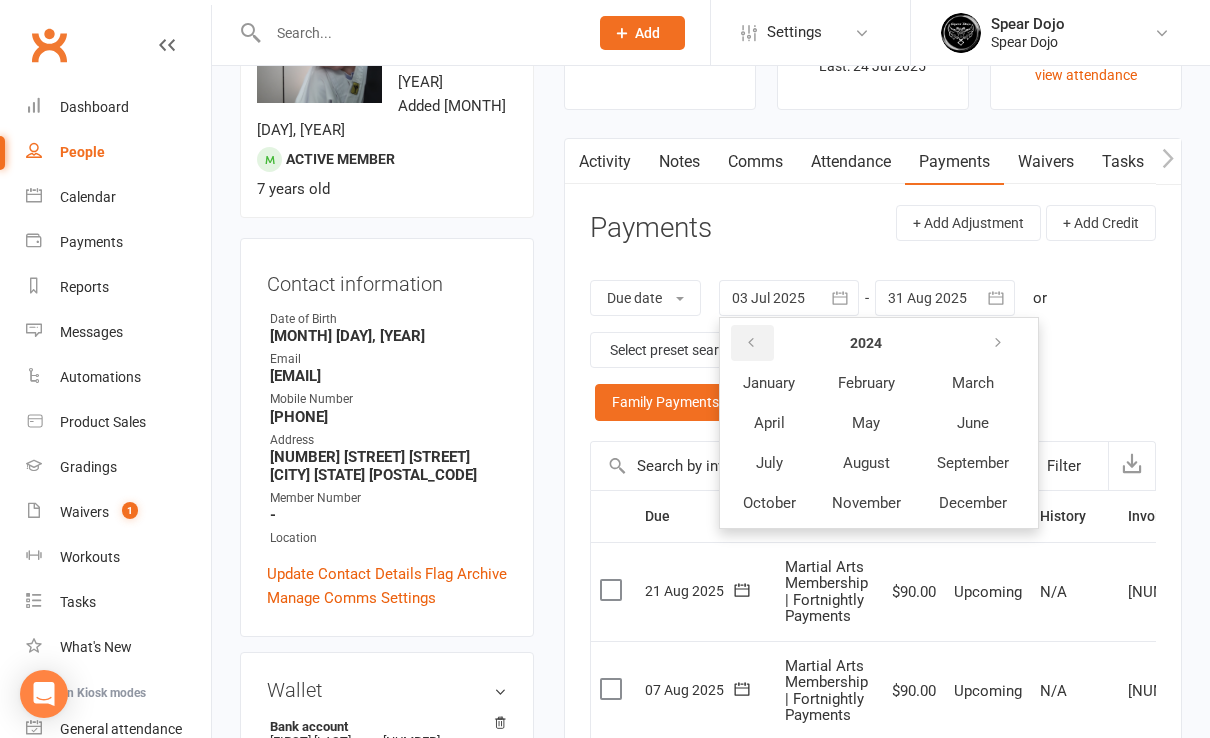 click at bounding box center [751, 343] 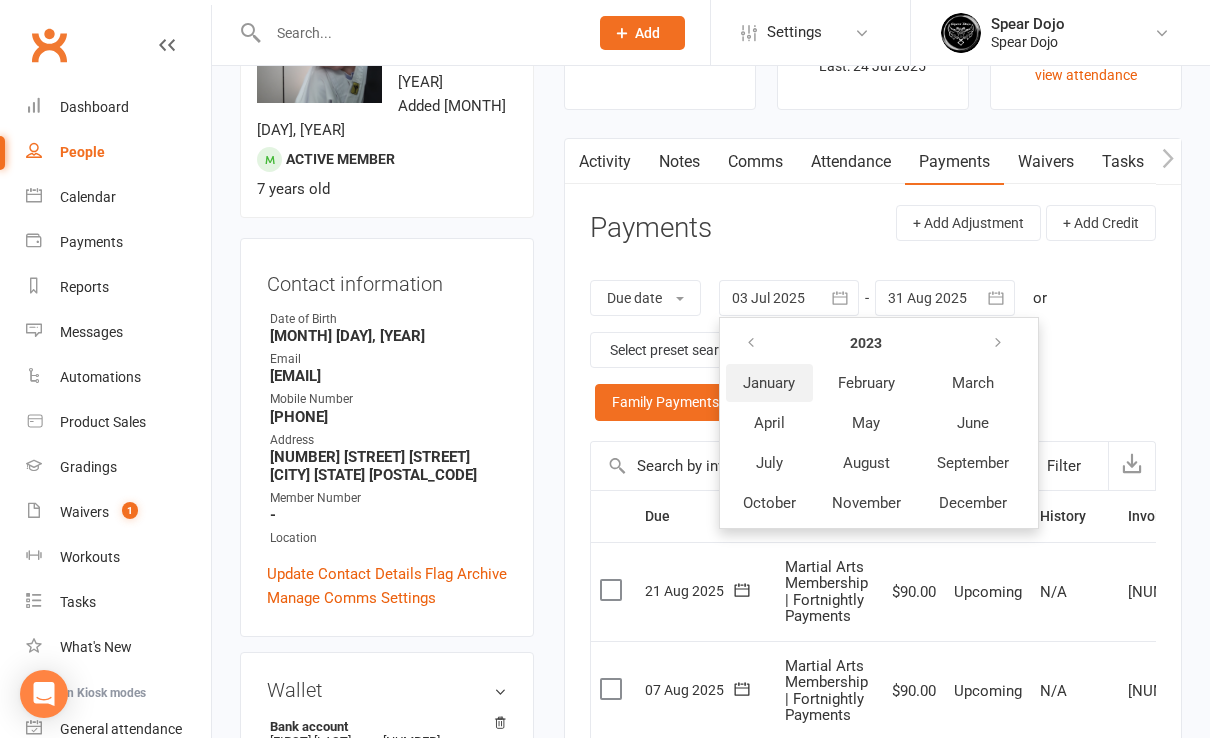 click on "January" at bounding box center [769, 383] 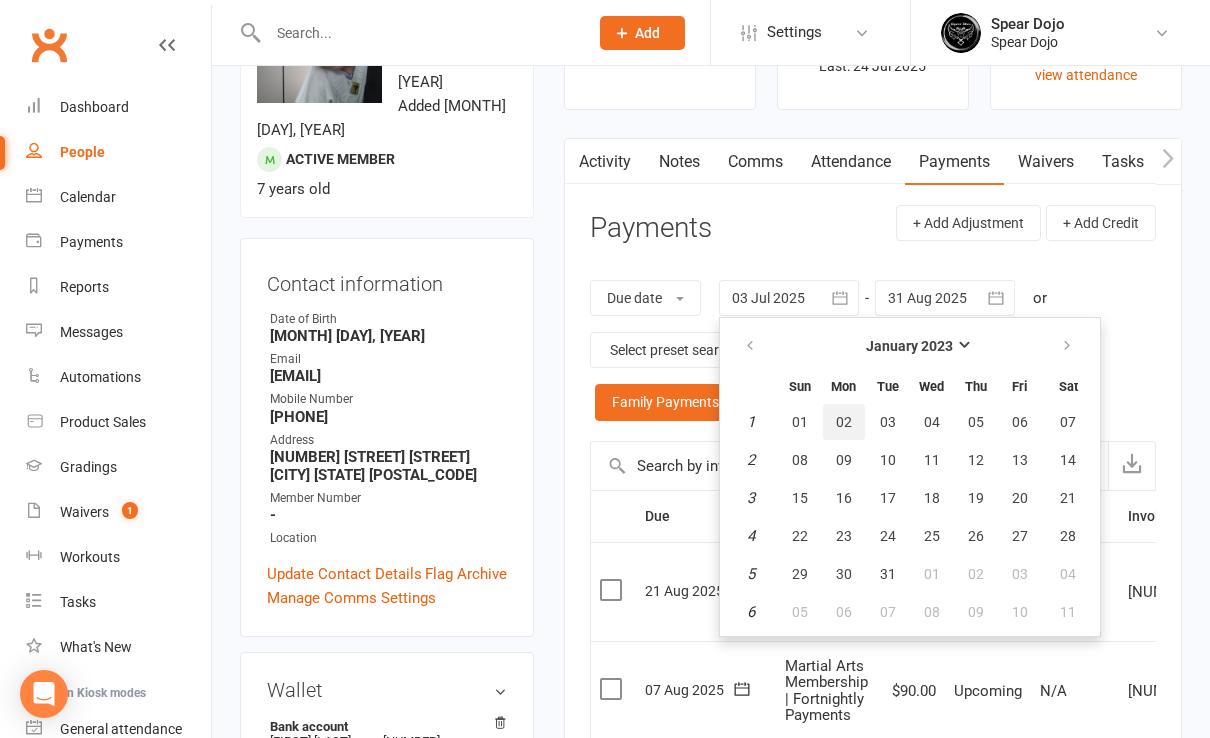 click on "02" at bounding box center (844, 422) 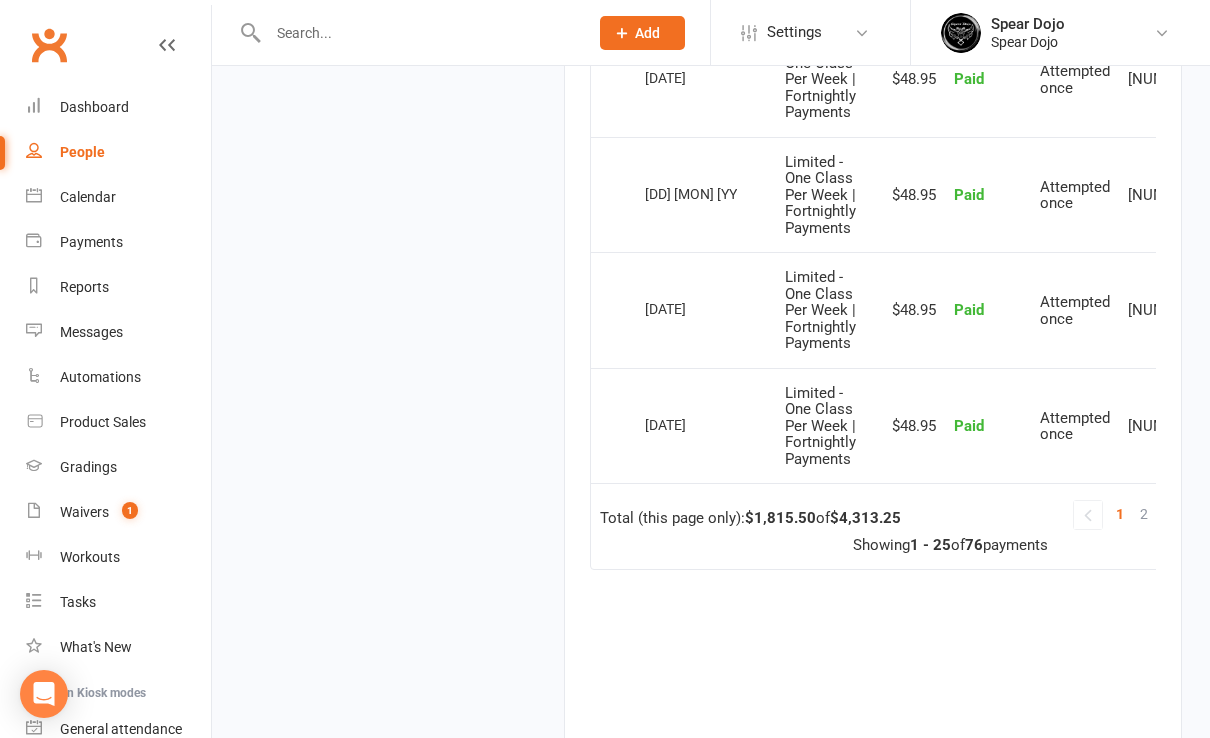 scroll, scrollTop: 3052, scrollLeft: 0, axis: vertical 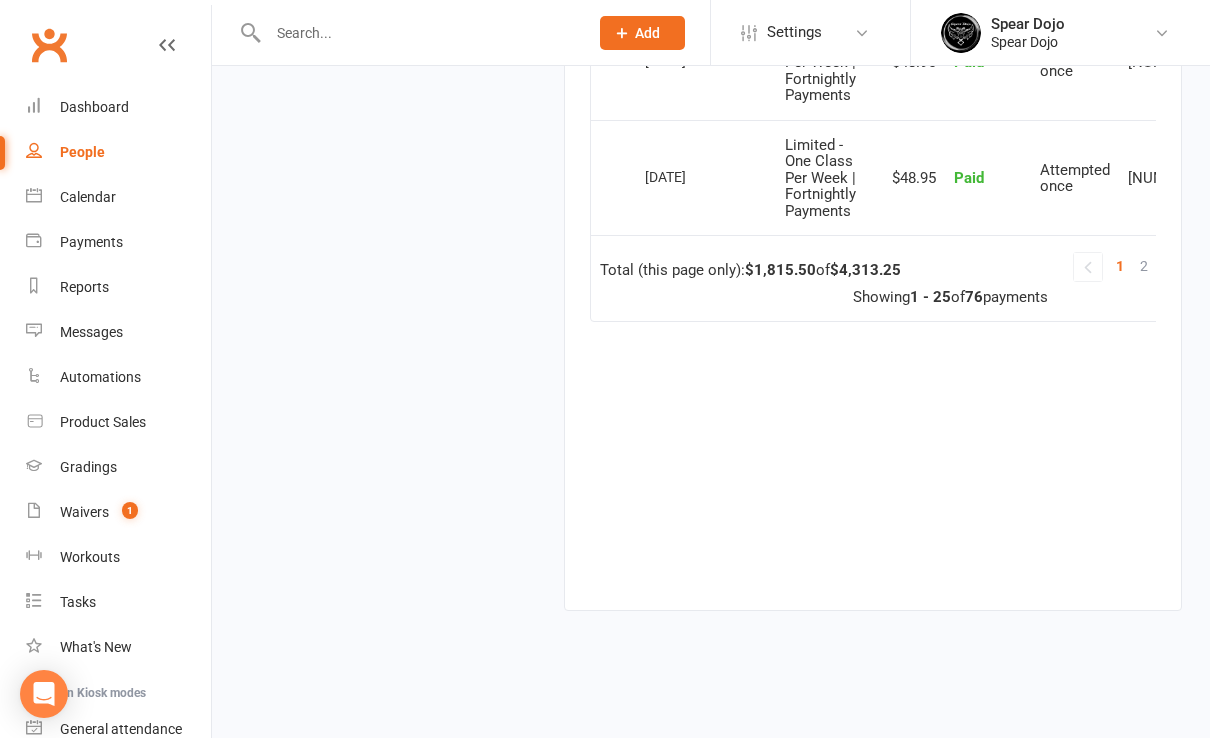 click on "2" at bounding box center [1144, 266] 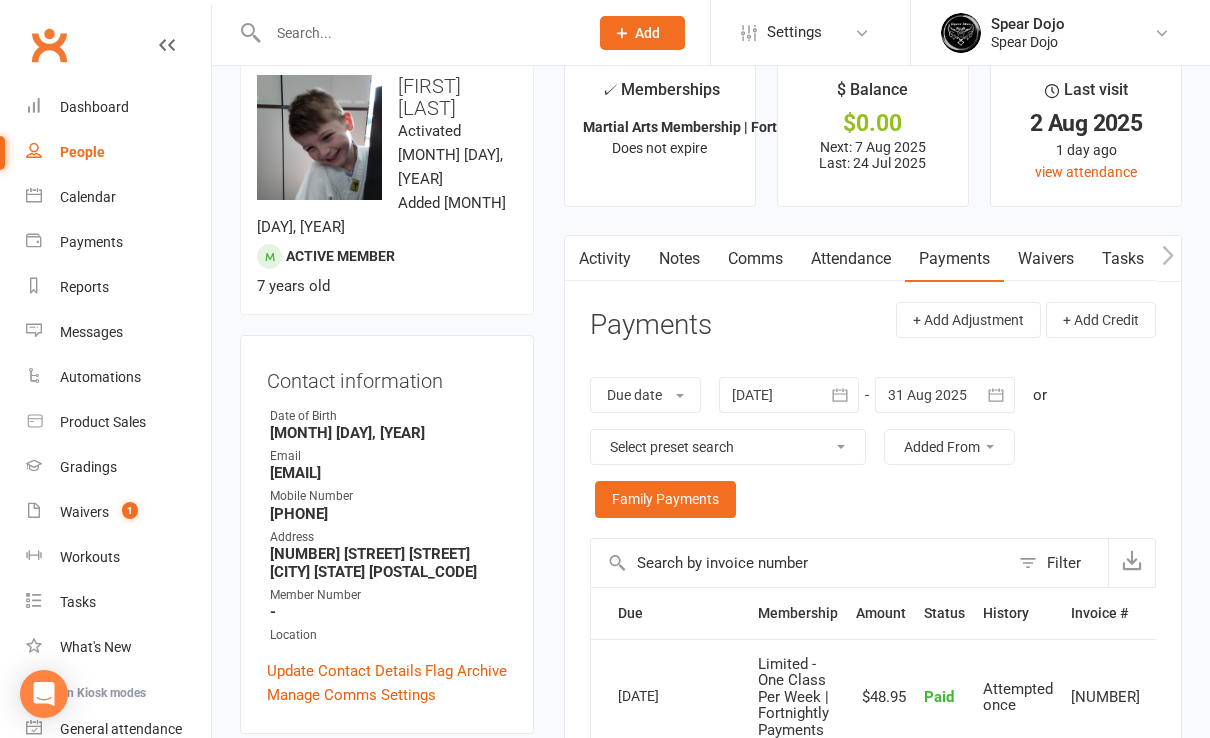 scroll, scrollTop: 0, scrollLeft: 0, axis: both 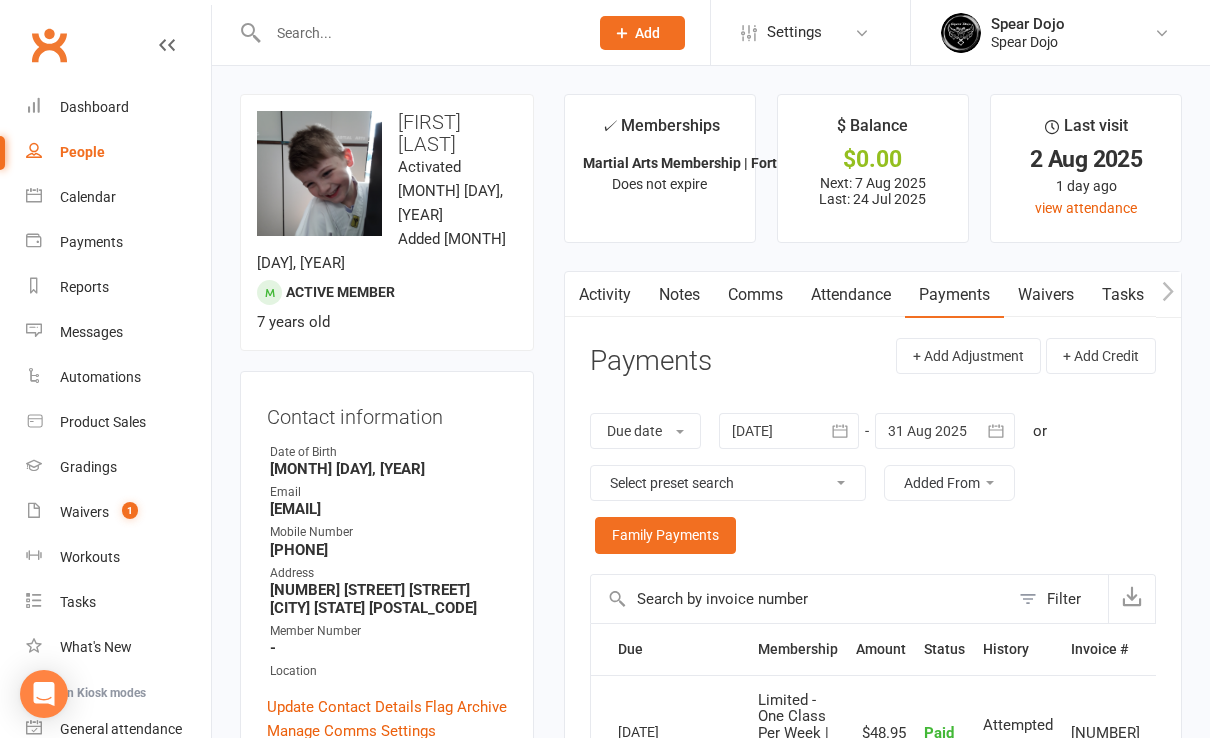 click on "Attendance" at bounding box center [851, 295] 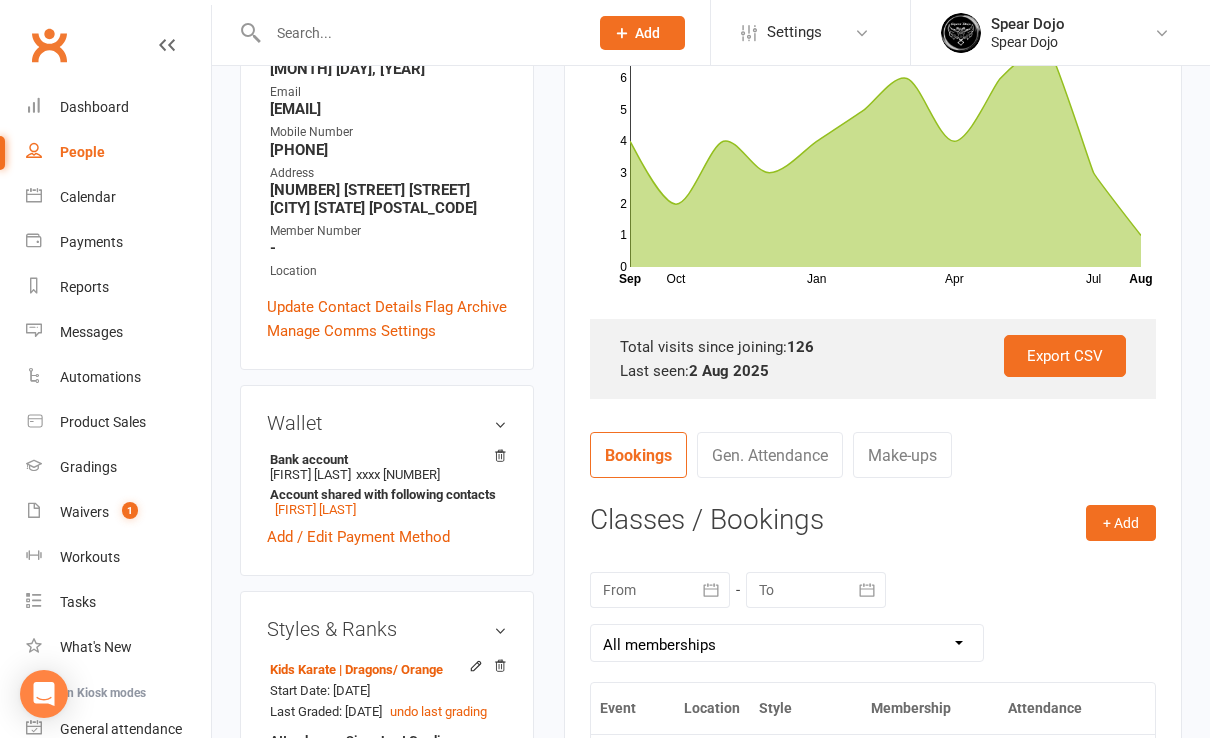 scroll, scrollTop: 0, scrollLeft: 0, axis: both 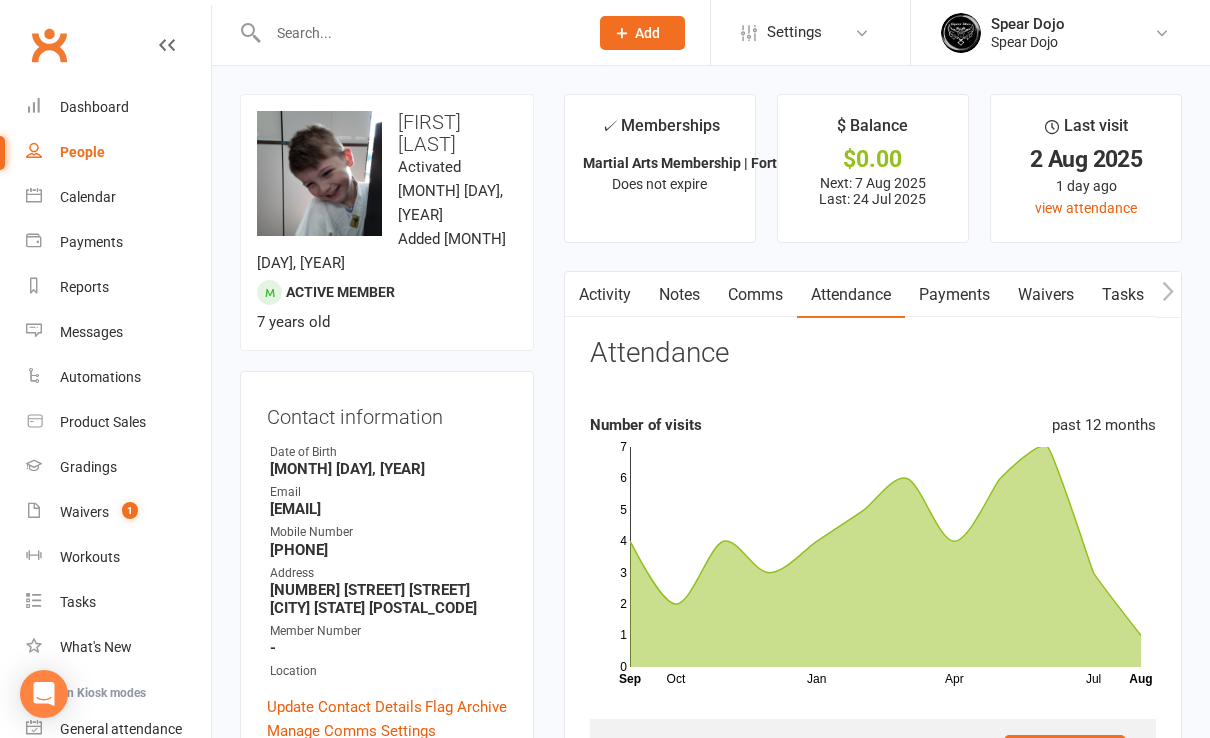click at bounding box center (418, 33) 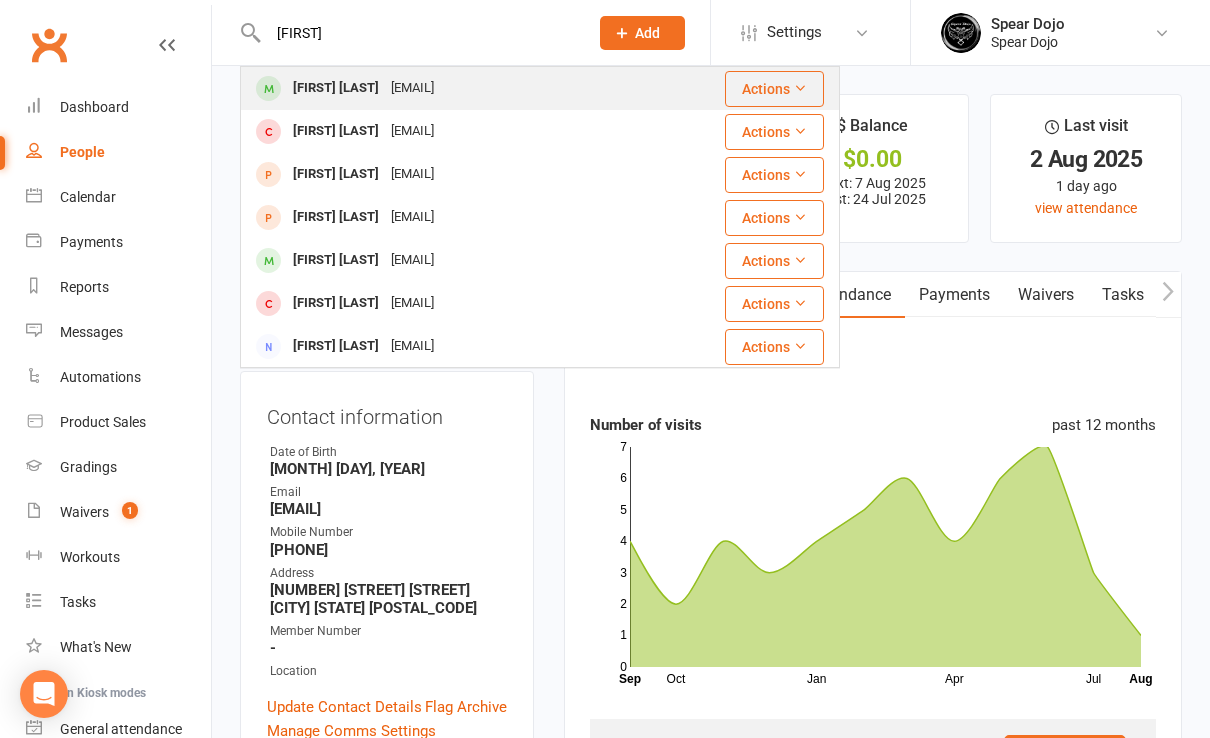 type on "[FIRST]" 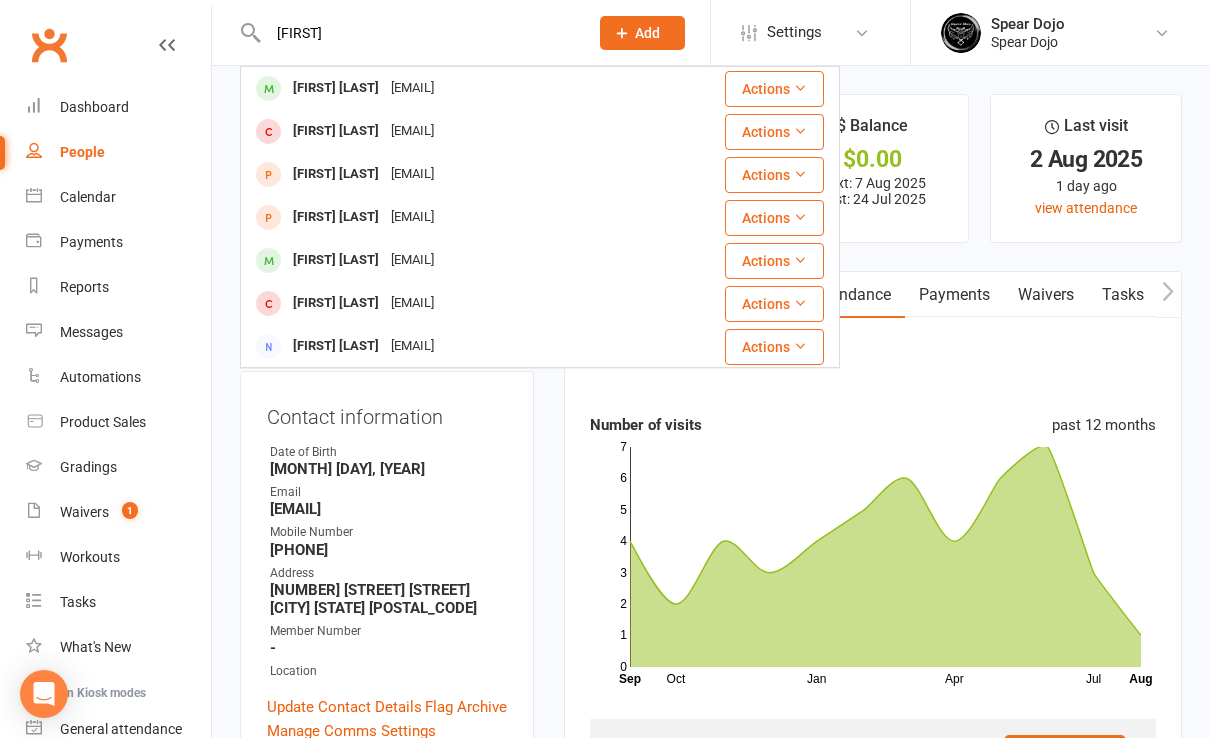 type 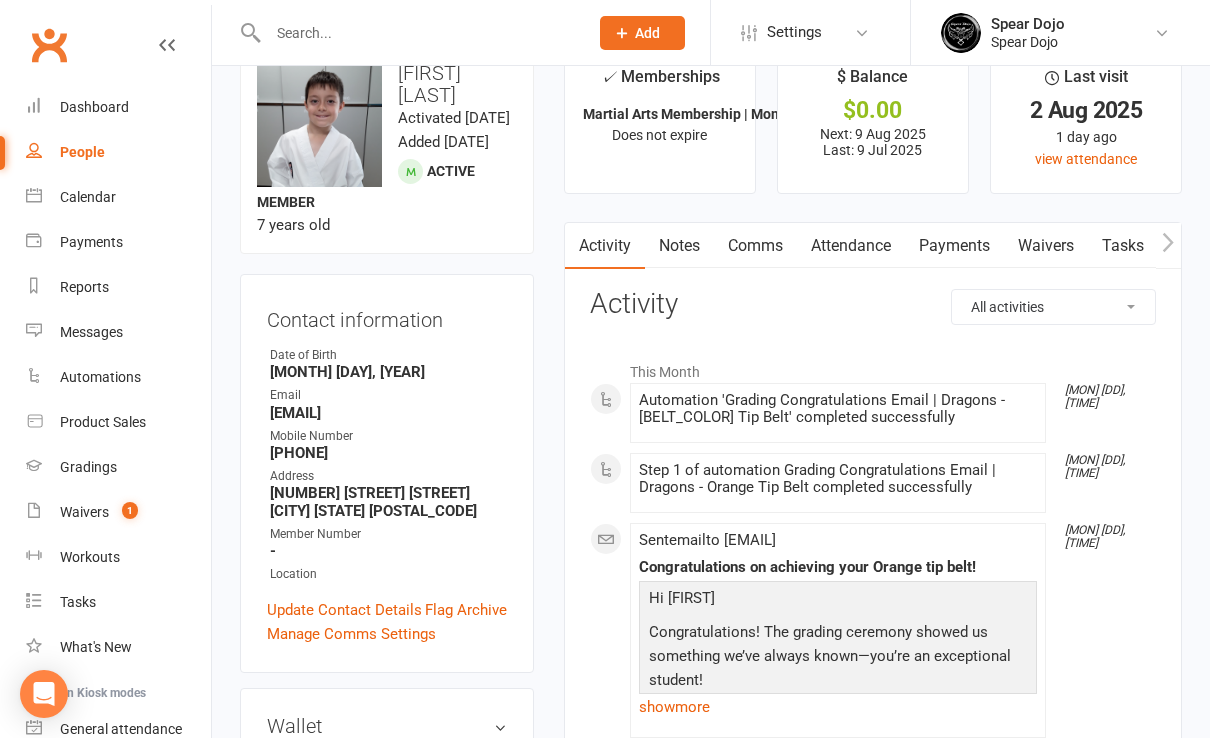 scroll, scrollTop: 0, scrollLeft: 0, axis: both 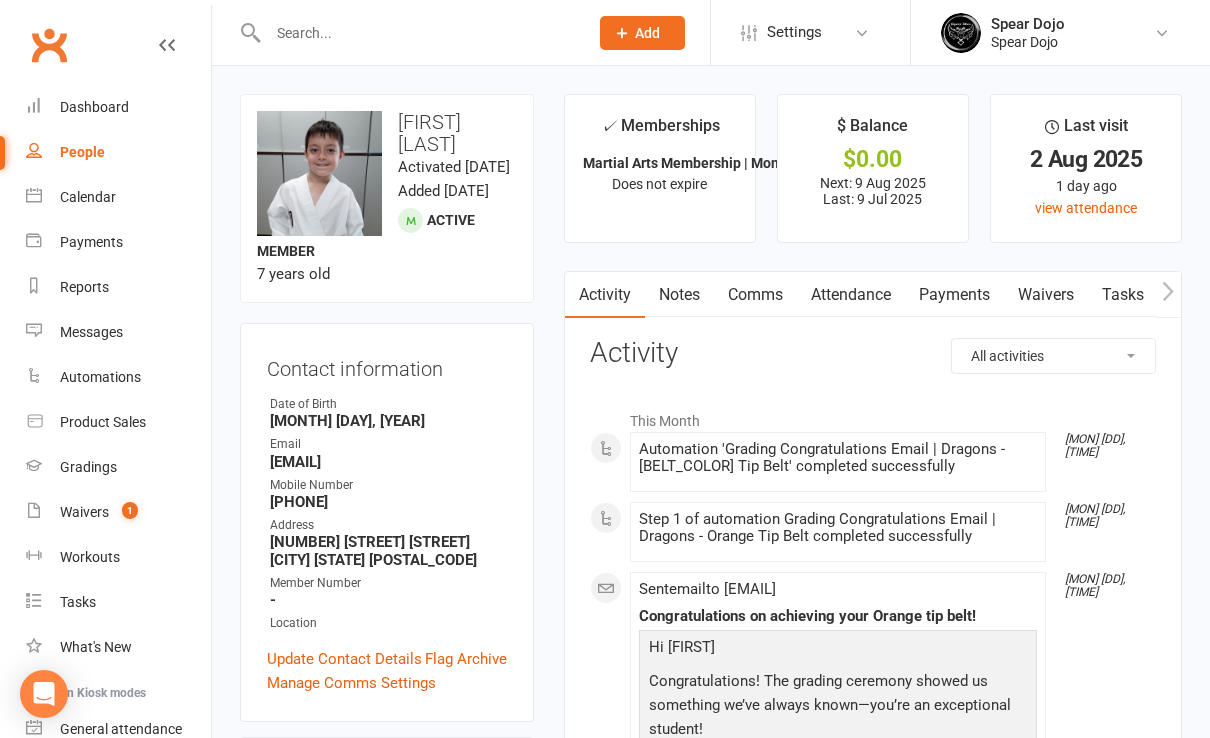 click on "Attendance" at bounding box center [851, 295] 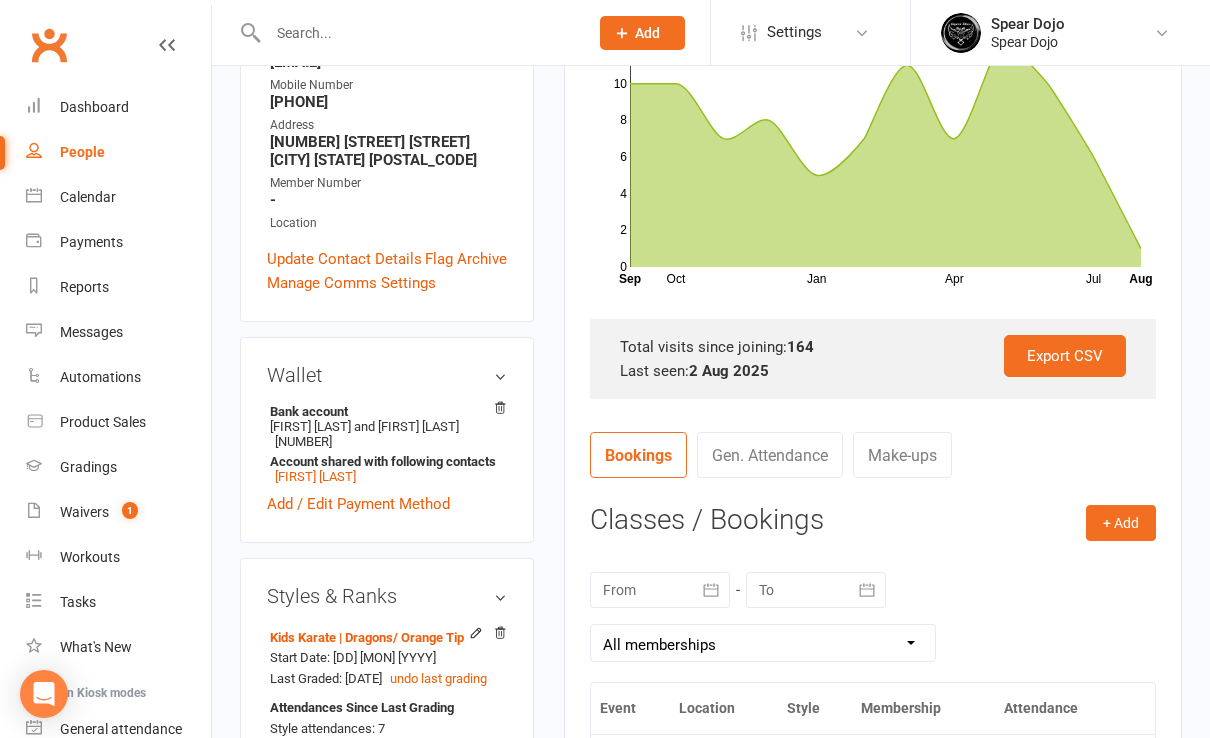 scroll, scrollTop: 0, scrollLeft: 0, axis: both 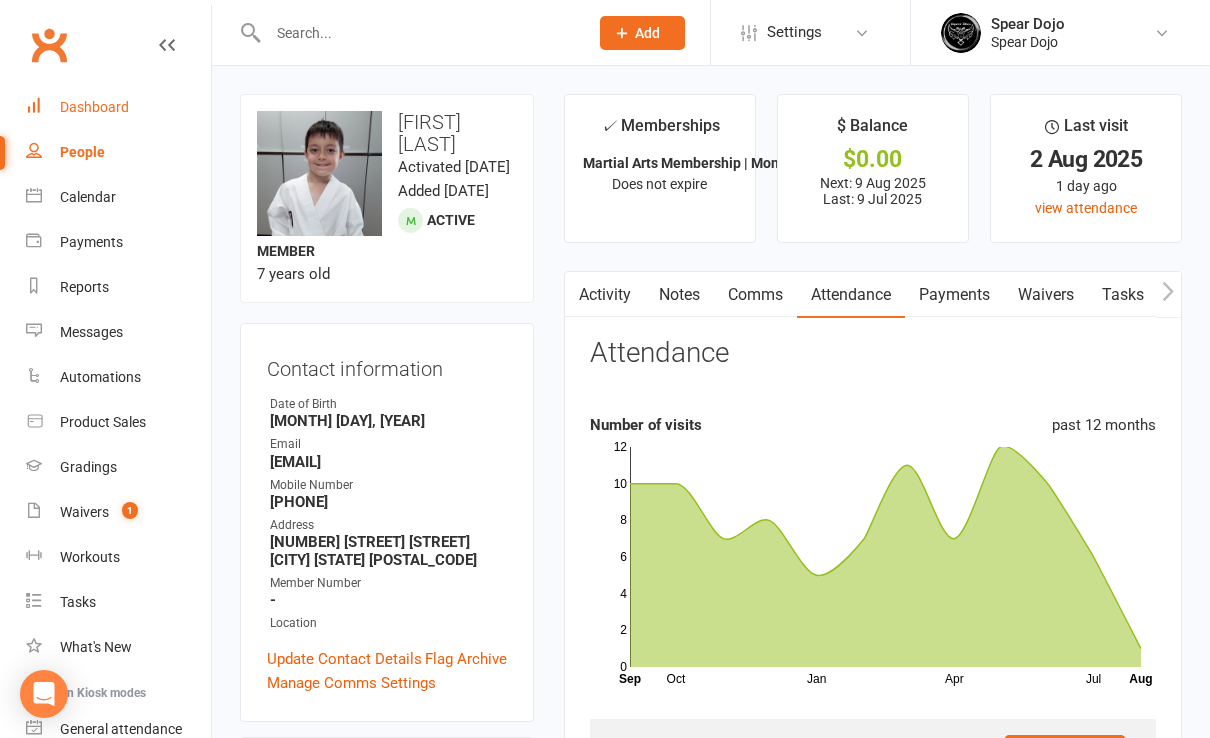 click on "Dashboard" at bounding box center [94, 107] 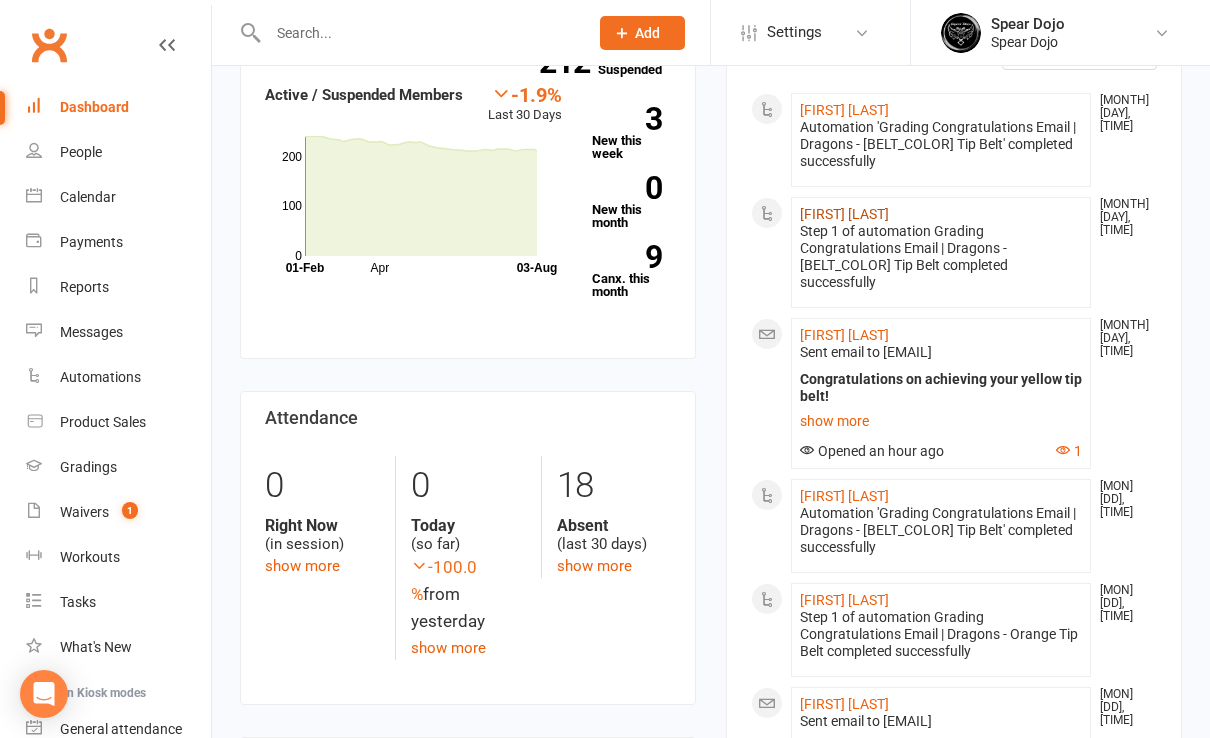 scroll, scrollTop: 0, scrollLeft: 0, axis: both 